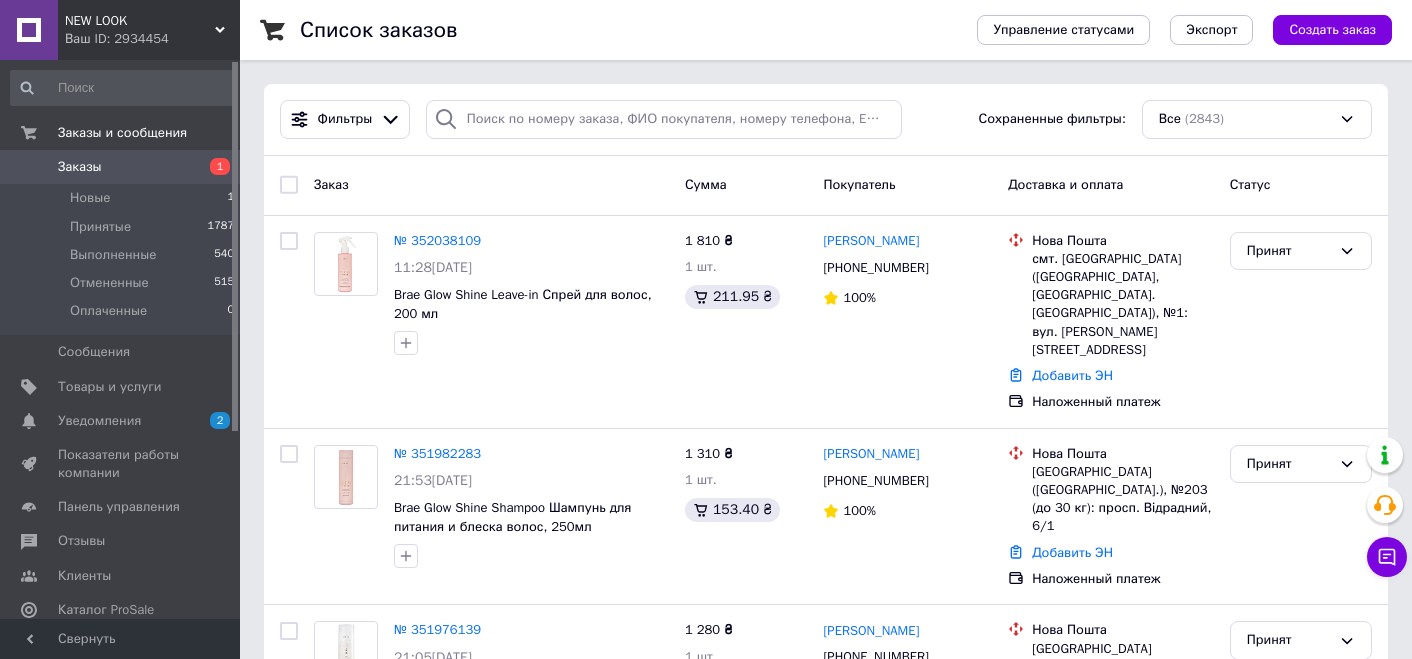 scroll, scrollTop: 0, scrollLeft: 0, axis: both 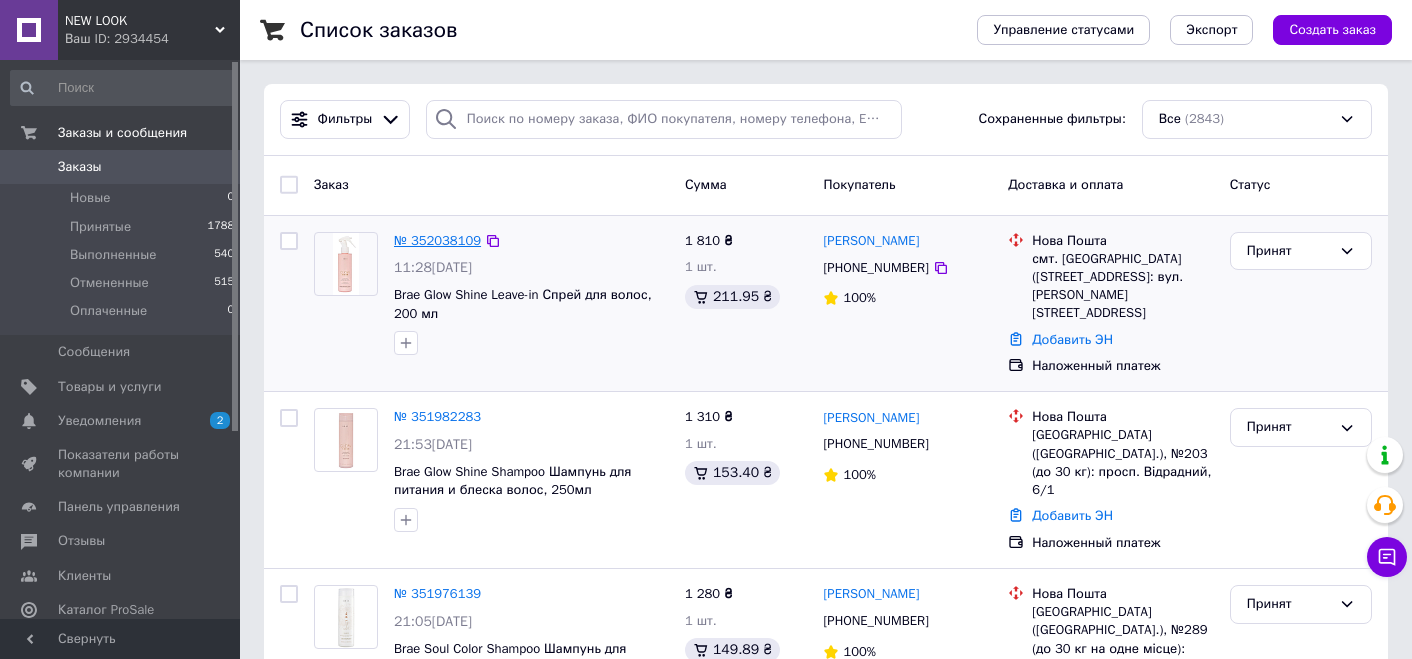 click on "№ 352038109" at bounding box center [437, 240] 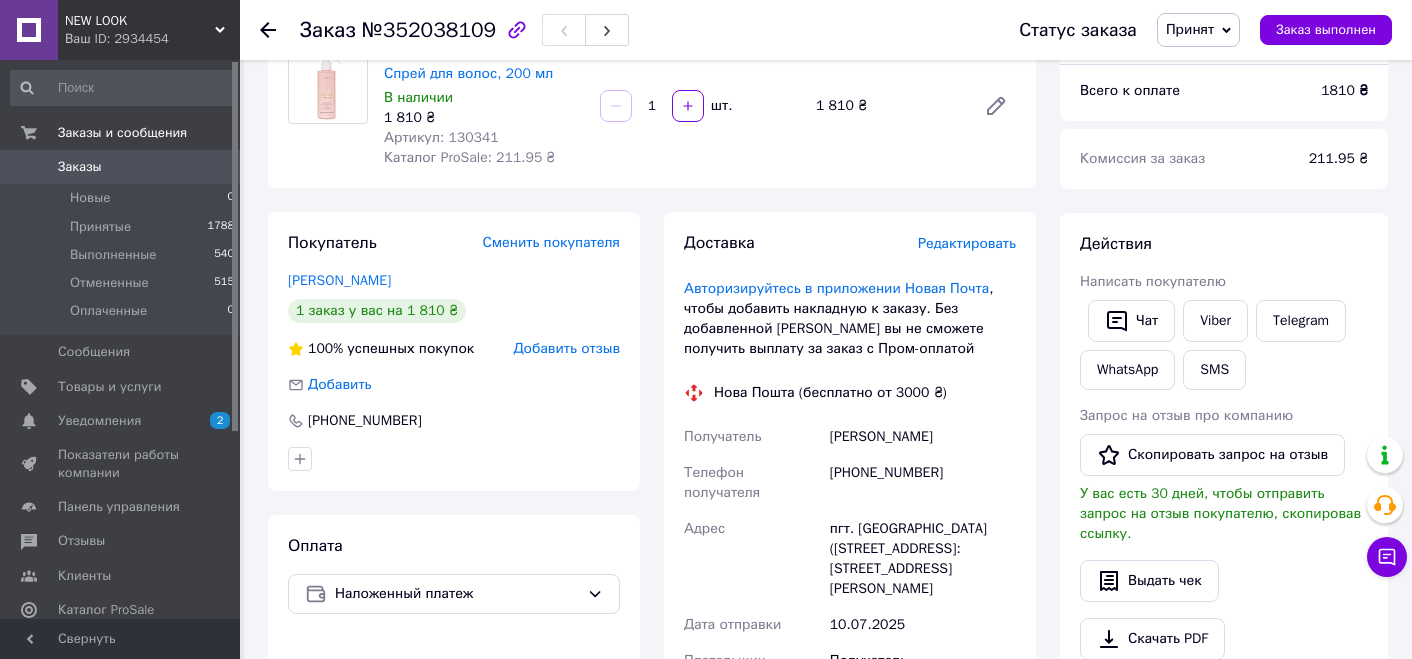 scroll, scrollTop: 200, scrollLeft: 0, axis: vertical 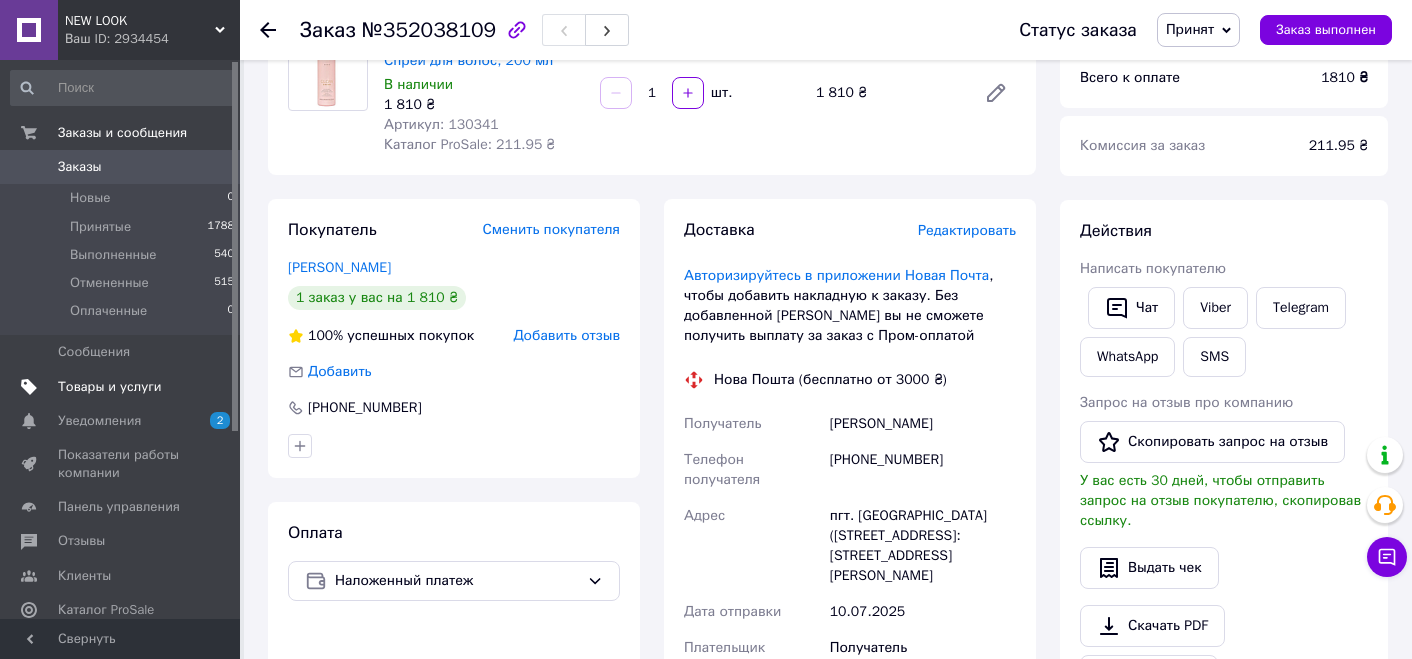 click on "Товары и услуги" at bounding box center [110, 387] 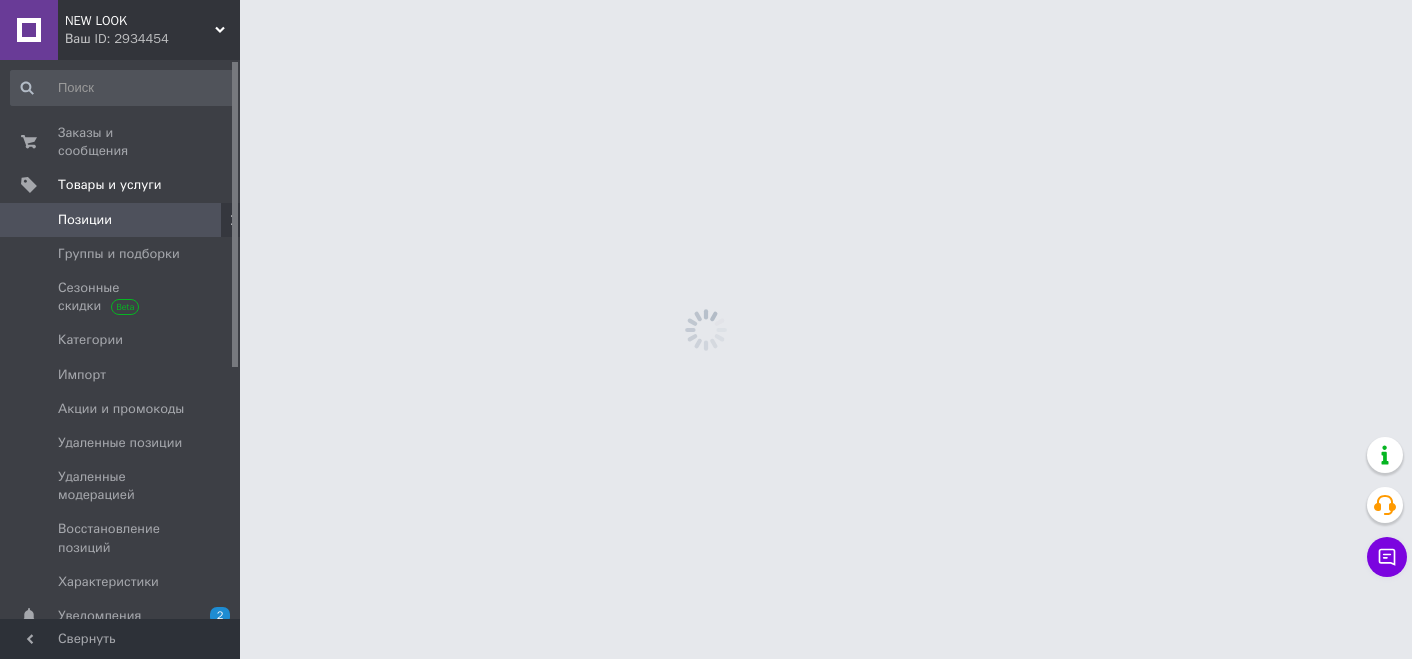 scroll, scrollTop: 0, scrollLeft: 0, axis: both 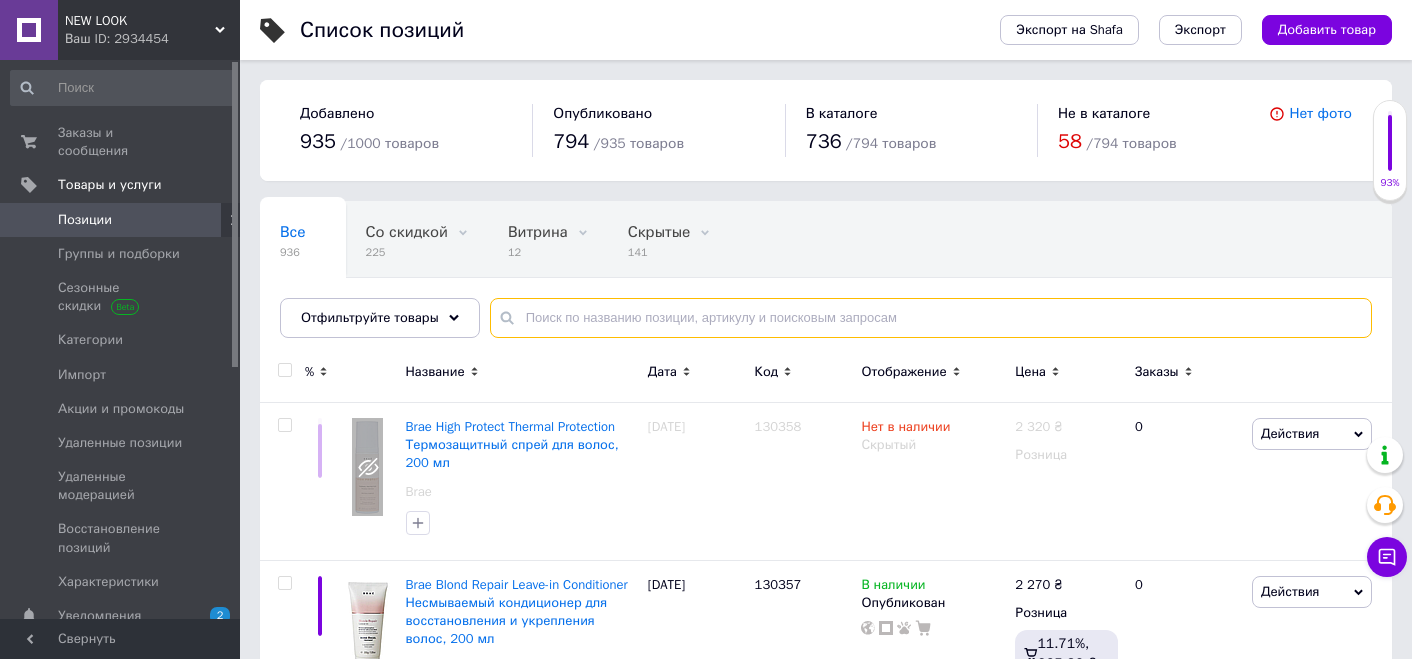 click at bounding box center (931, 318) 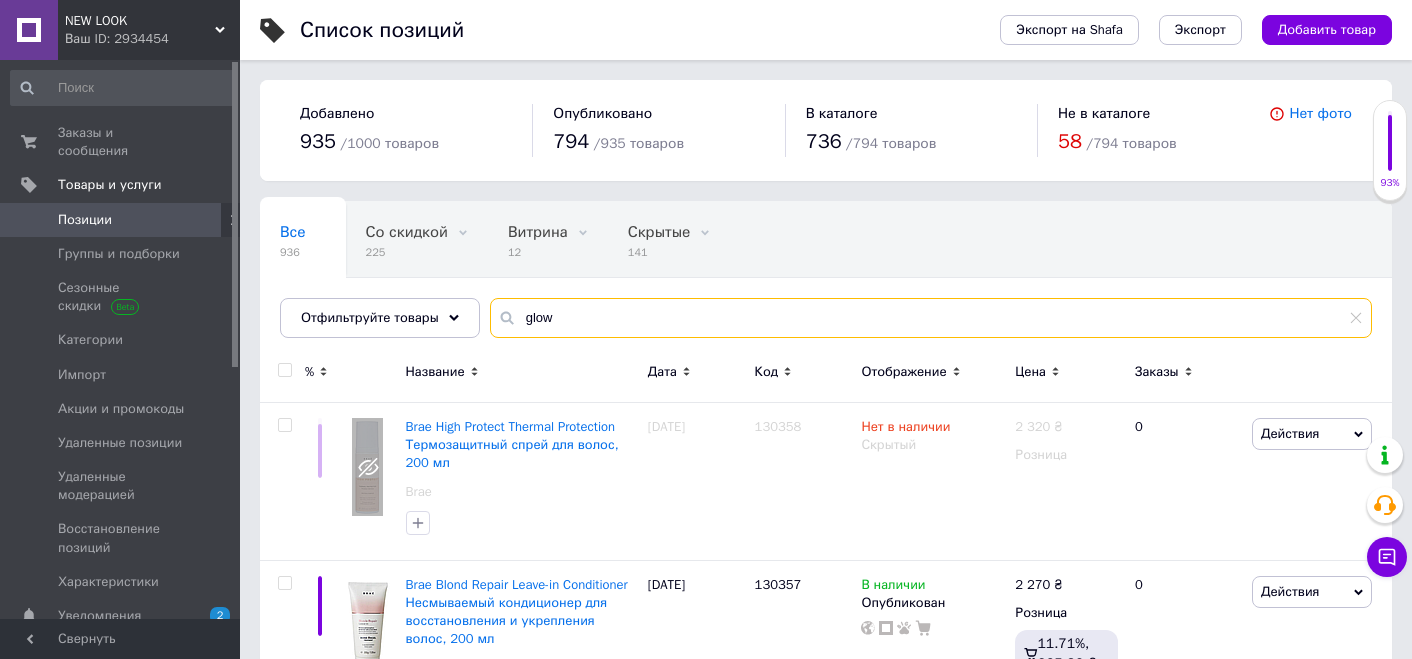 type on "glow" 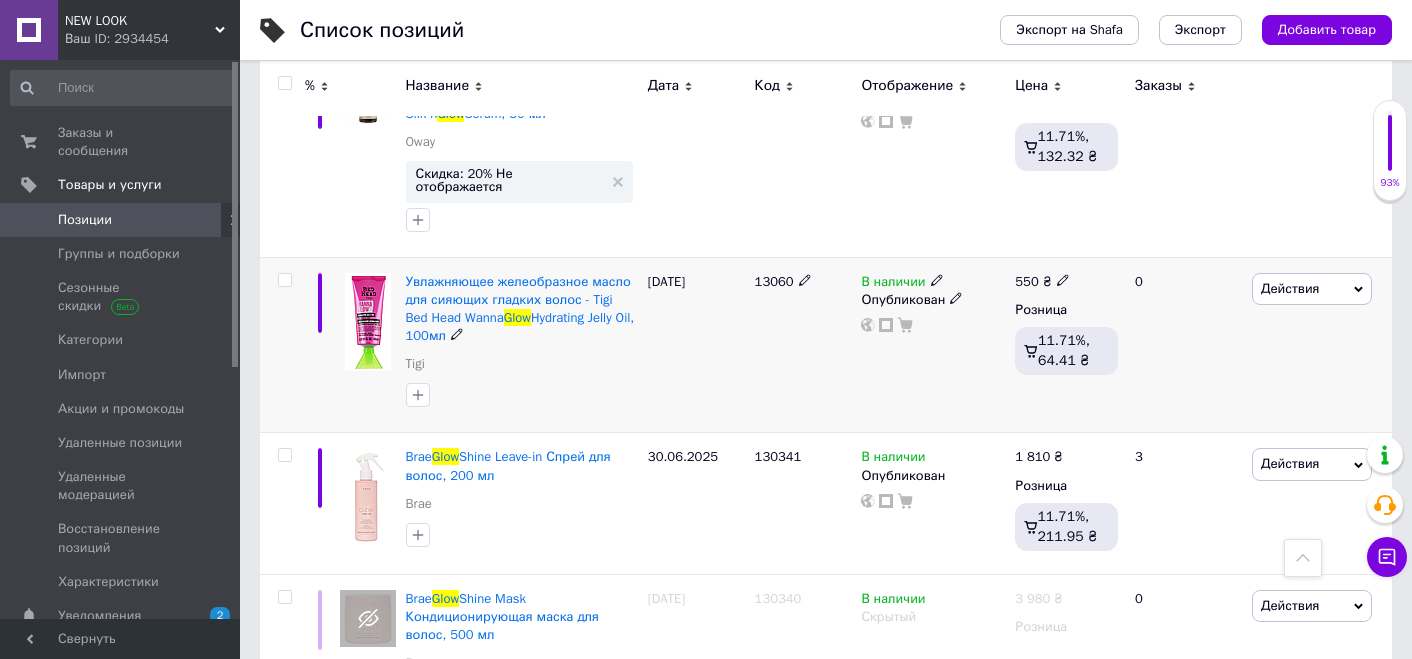 scroll, scrollTop: 700, scrollLeft: 0, axis: vertical 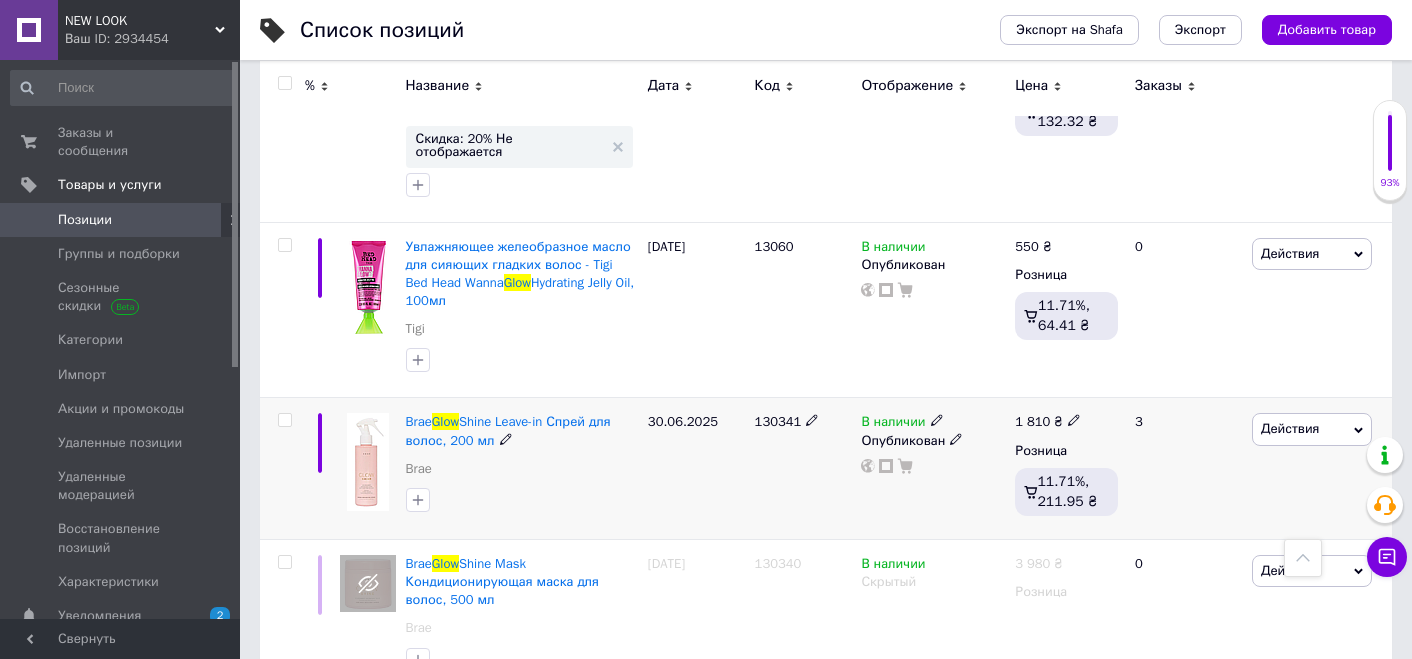 click 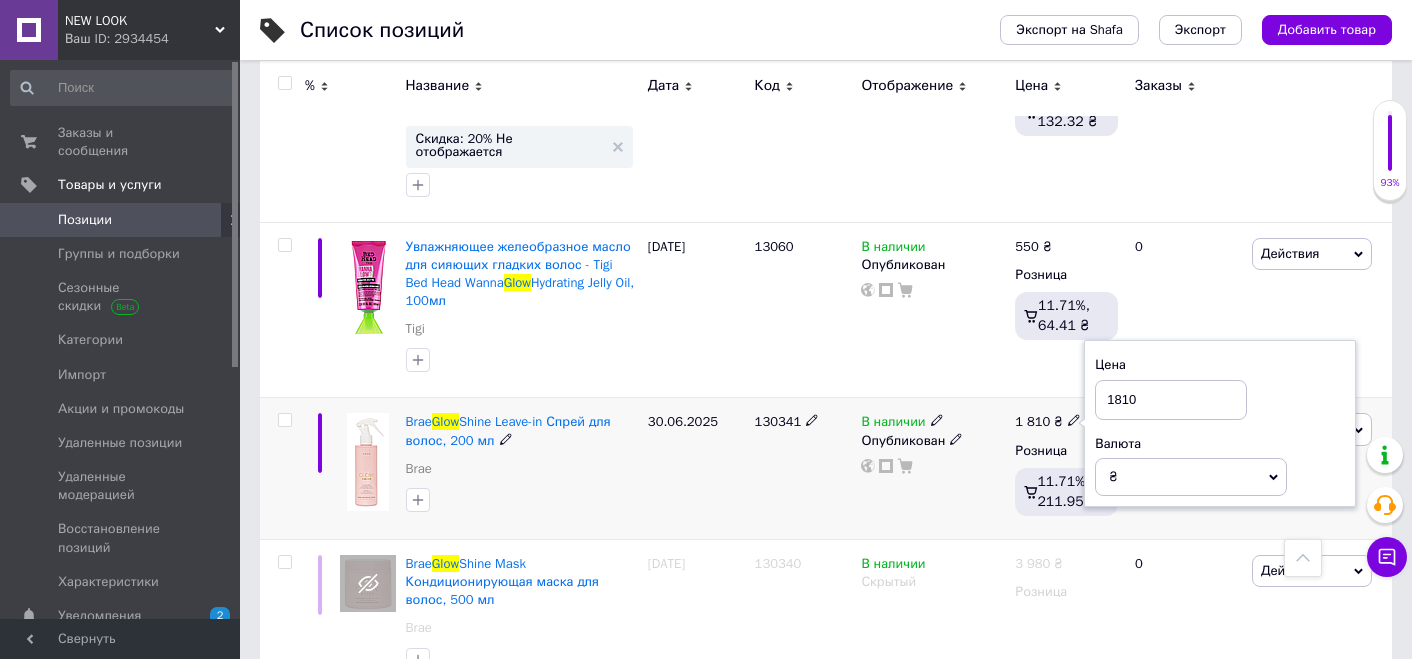 drag, startPoint x: 1119, startPoint y: 388, endPoint x: 1101, endPoint y: 392, distance: 18.439089 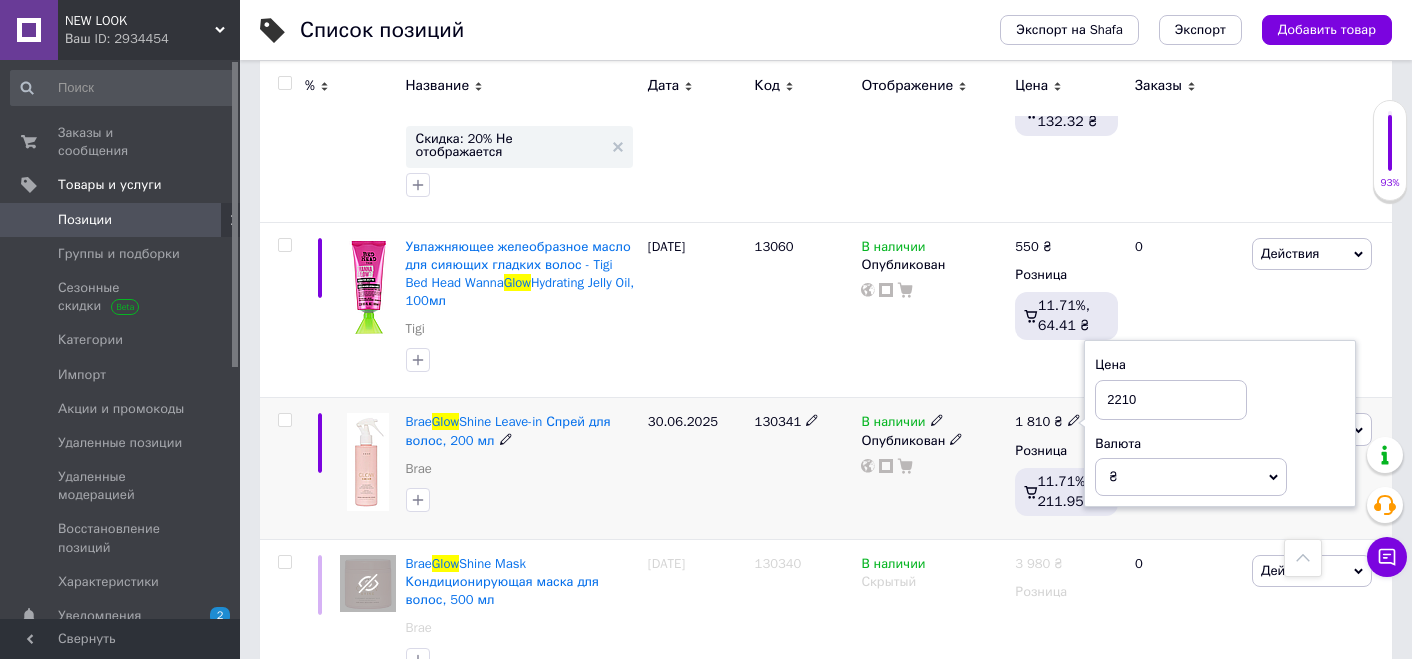 type on "2210" 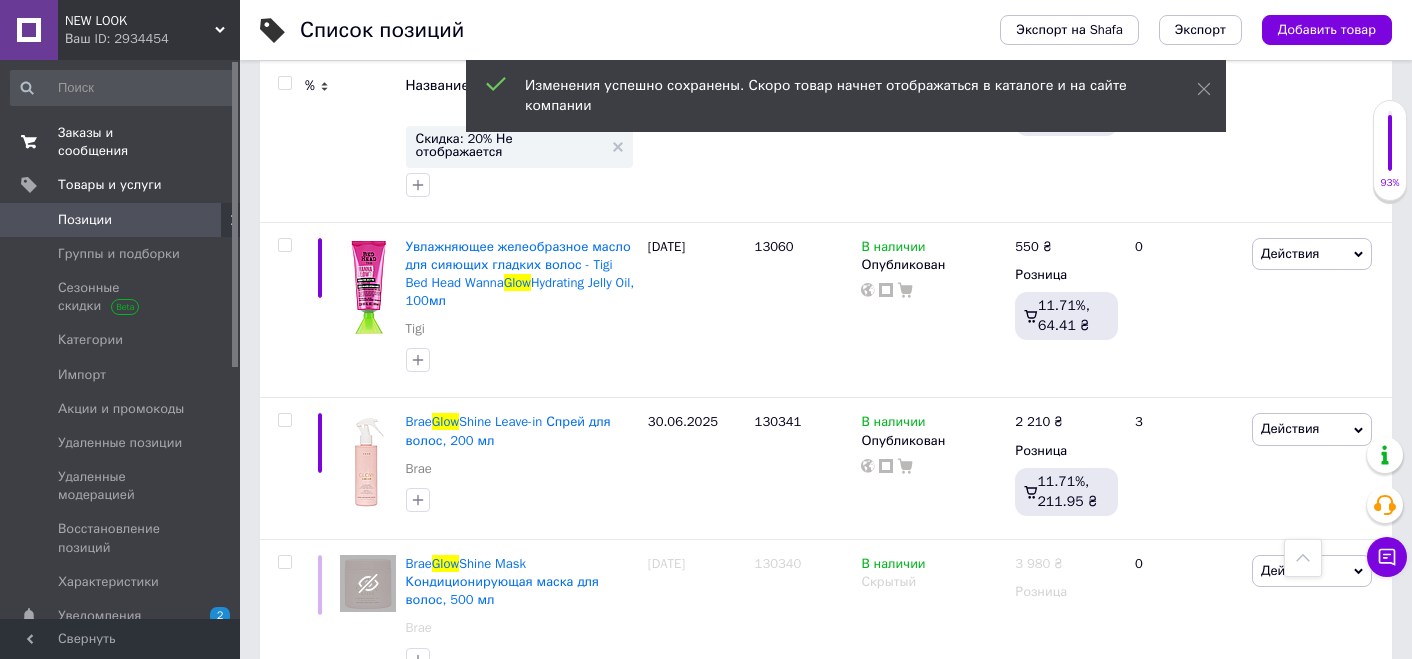 click on "Заказы и сообщения 0 0" at bounding box center (123, 142) 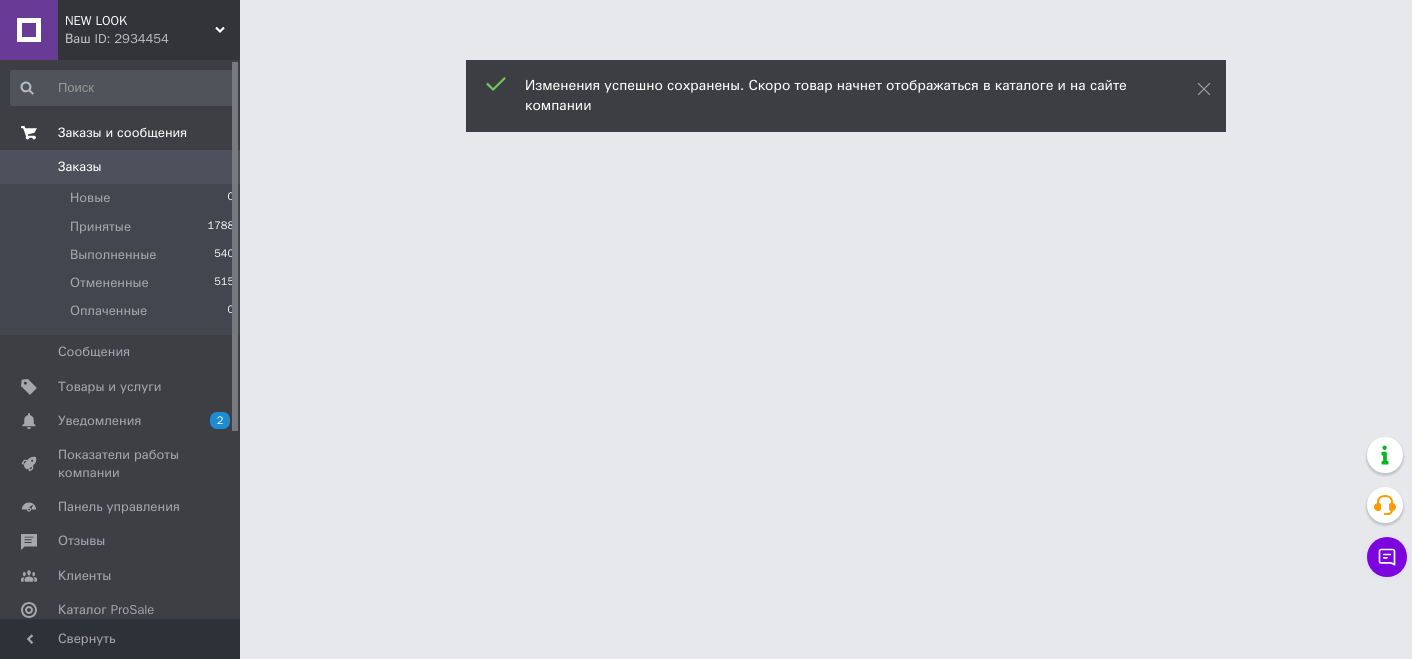 scroll, scrollTop: 0, scrollLeft: 0, axis: both 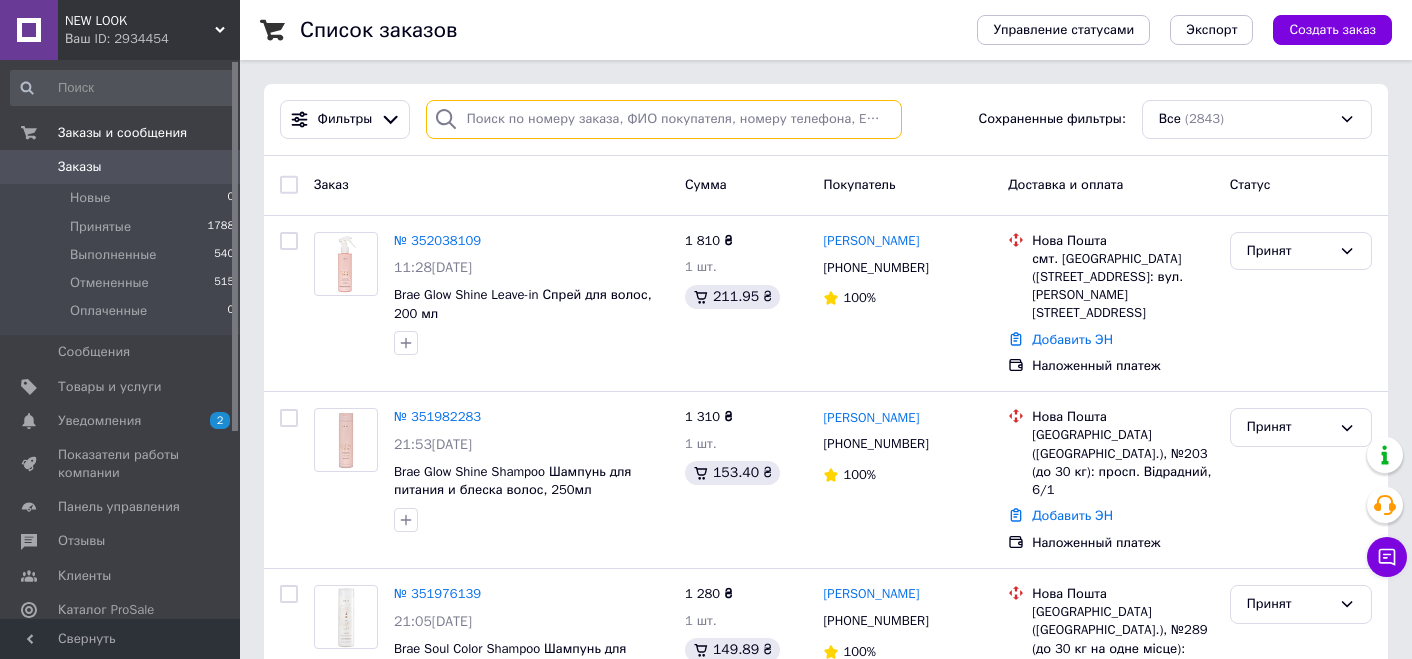 click at bounding box center [664, 119] 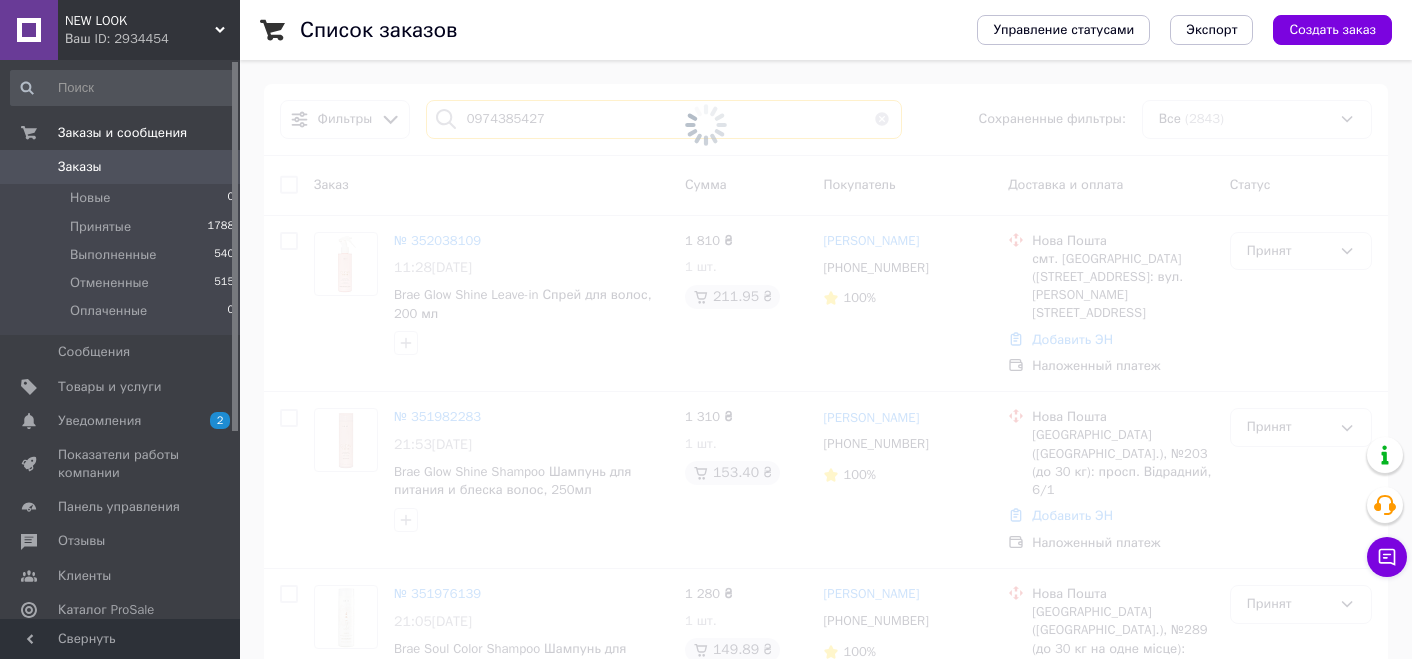 type on "0974385427" 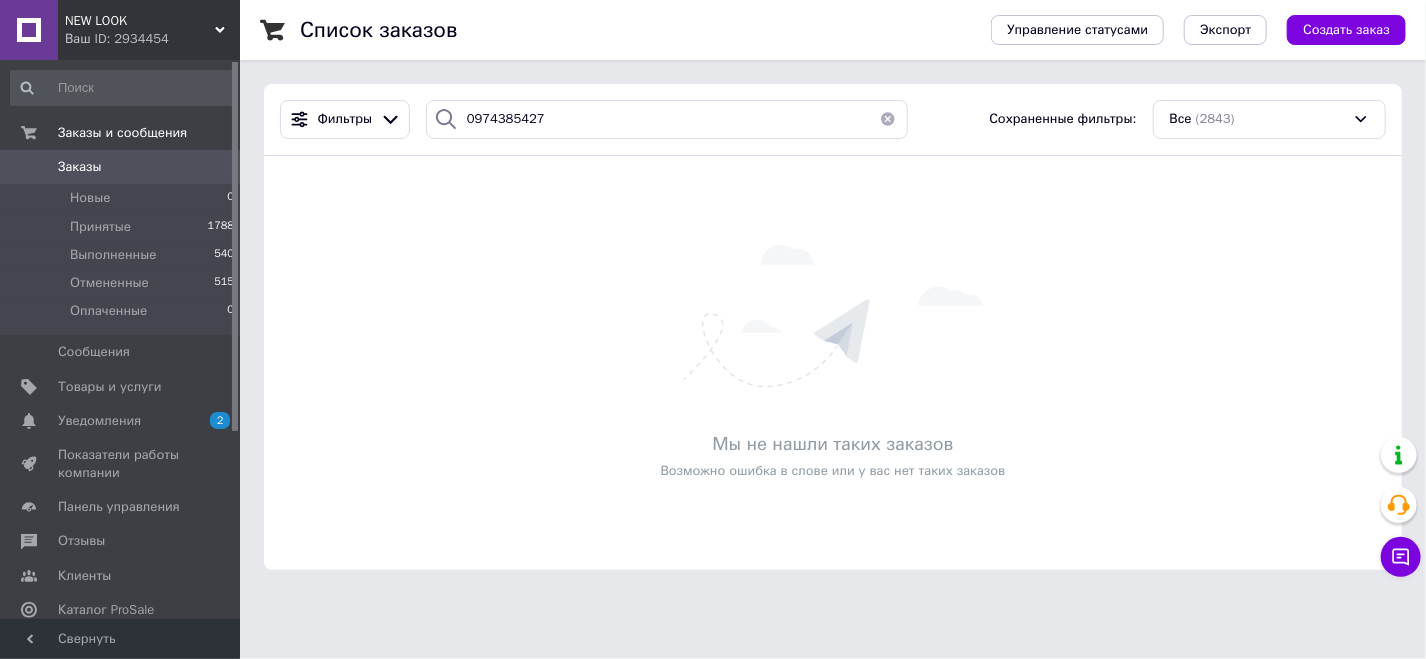 click on "0" at bounding box center [212, 167] 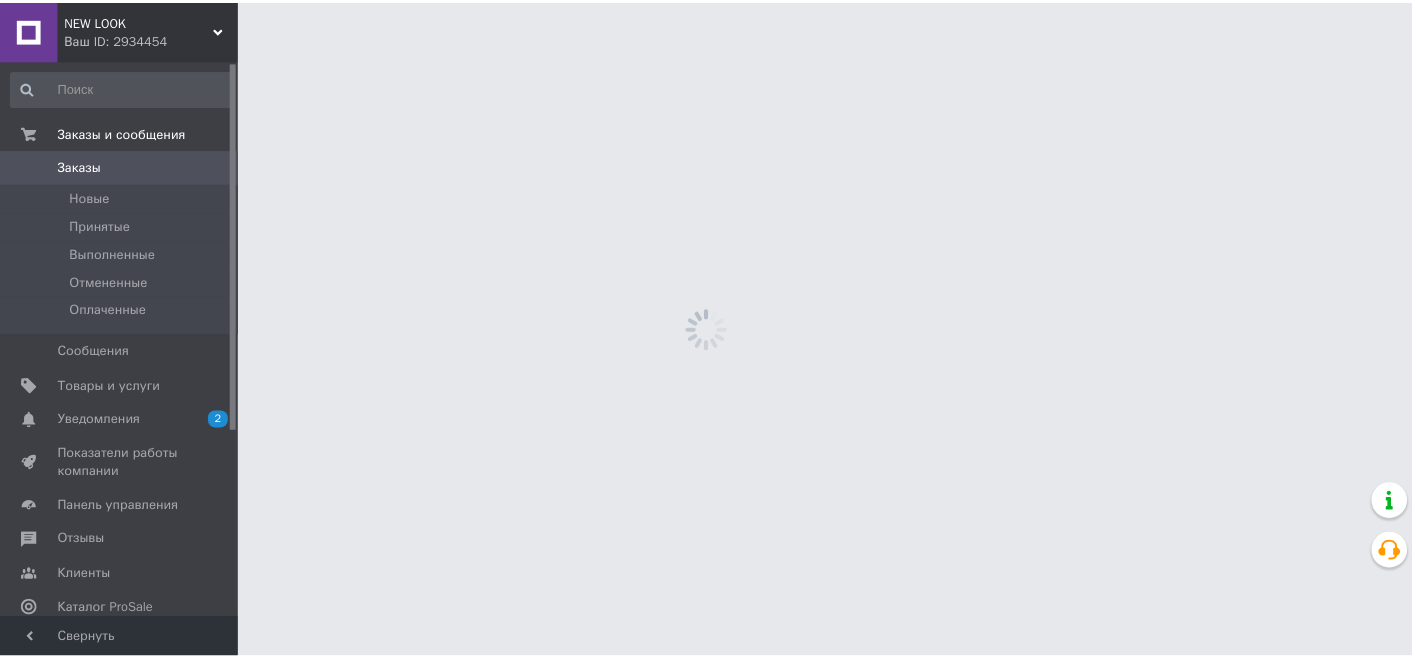 scroll, scrollTop: 0, scrollLeft: 0, axis: both 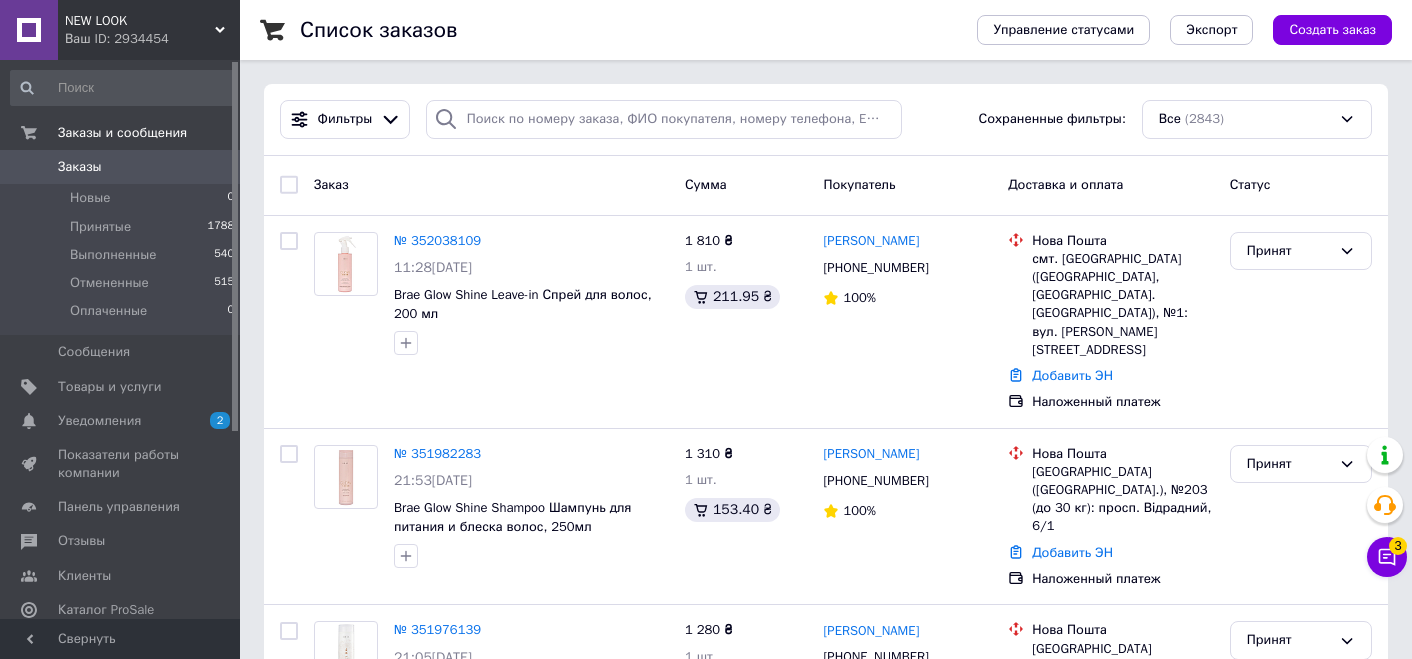 click on "Список заказов Управление статусами Экспорт Создать заказ Фильтры Сохраненные фильтры: Все (2843) Заказ Сумма Покупатель Доставка и оплата Статус № 352038109 11:28, 10.07.2025 Brae Glow Shine Leave-in Спрей для волос, 200 мл 1 810 ₴ 1 шт. 211.95 ₴ Тетяна Тарасюк +380507436220 100% Нова Пошта смт. Рокитне (Рівненська обл., Сарненський р-н. Рокитнівська сільрада), №1: вул. Міцкевича, 1 Добавить ЭН Наложенный платеж Принят № 351982283 21:53, 09.07.2025 Brae Glow Shine Shampoo Шампунь для питания и блеска волос, 250мл 1 310 ₴ 1 шт. 153.40 ₴ Каріна Плахотник +380994784130 100% Нова Пошта Київ (Київська обл.), №203 (до 30 кг): просп. Відрадний, 6/1 100%" at bounding box center (826, 1926) 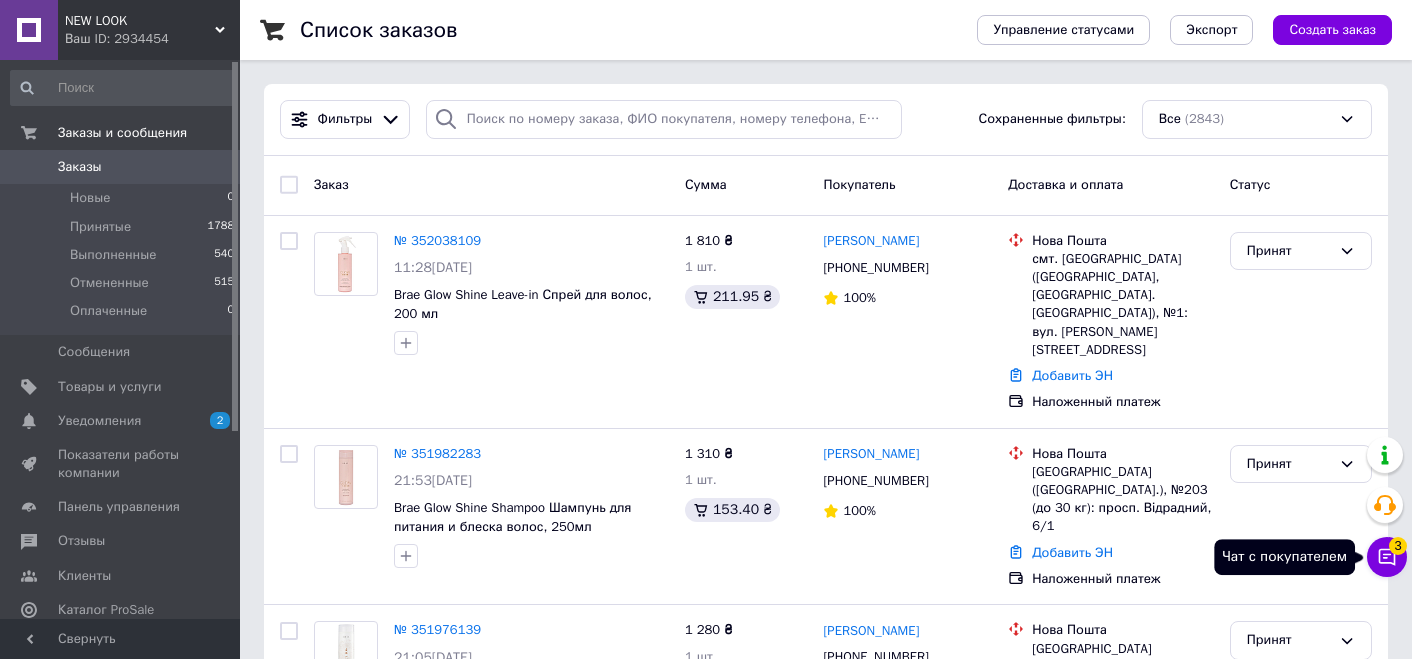 click 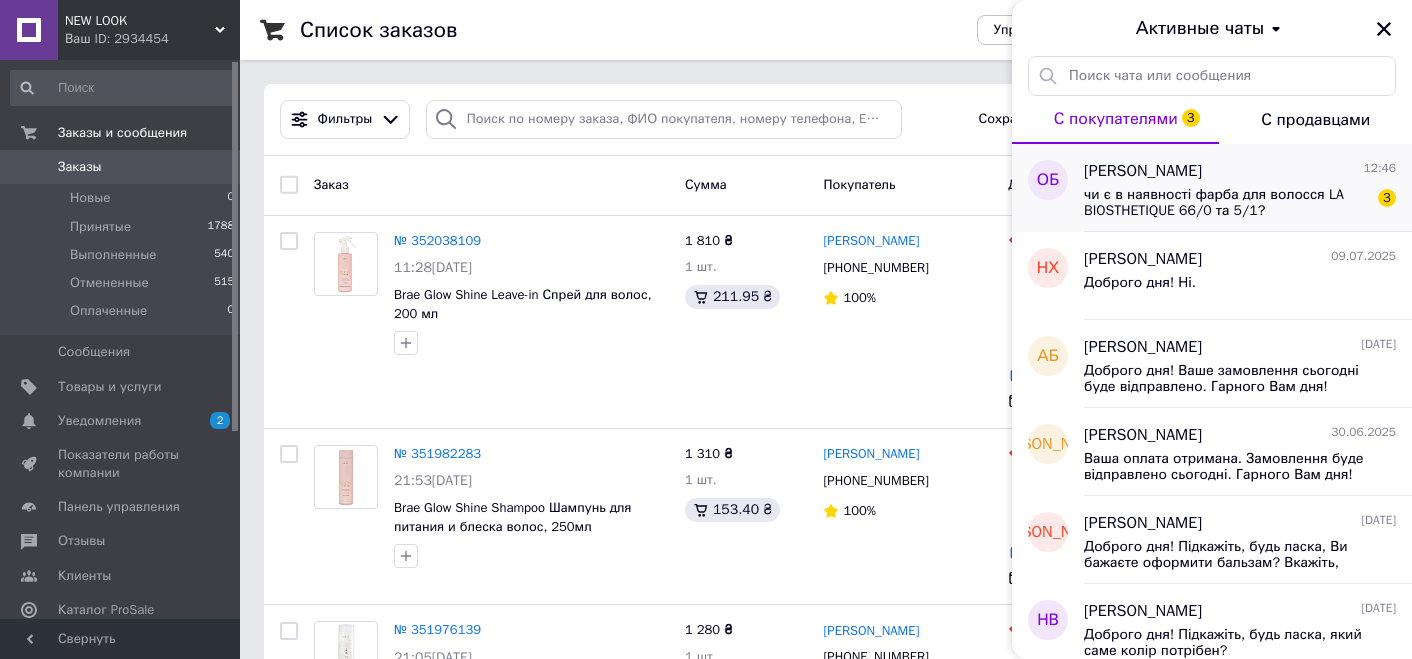 click on "Олександр Біжко 12:46 чи є в наявності фарба для волосся LA BIOSTHETIQUE 66/0 та 5/1? 3" at bounding box center [1248, 188] 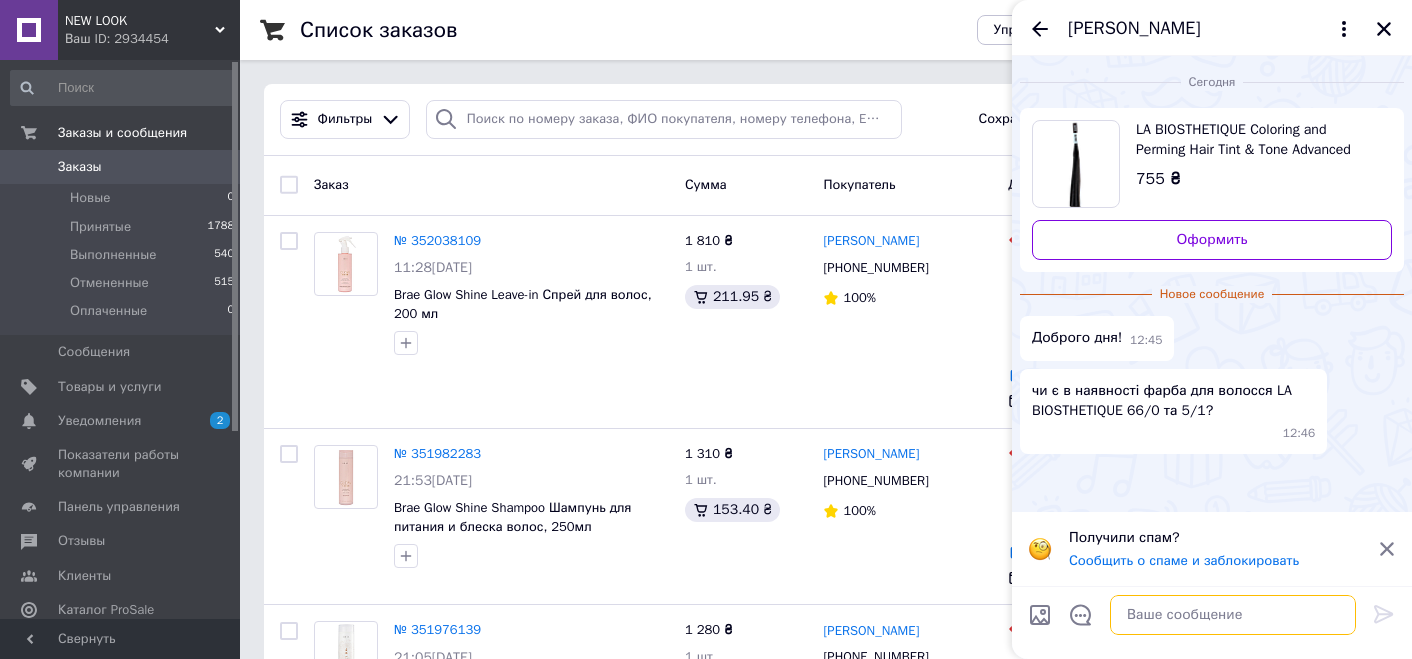 click at bounding box center [1233, 615] 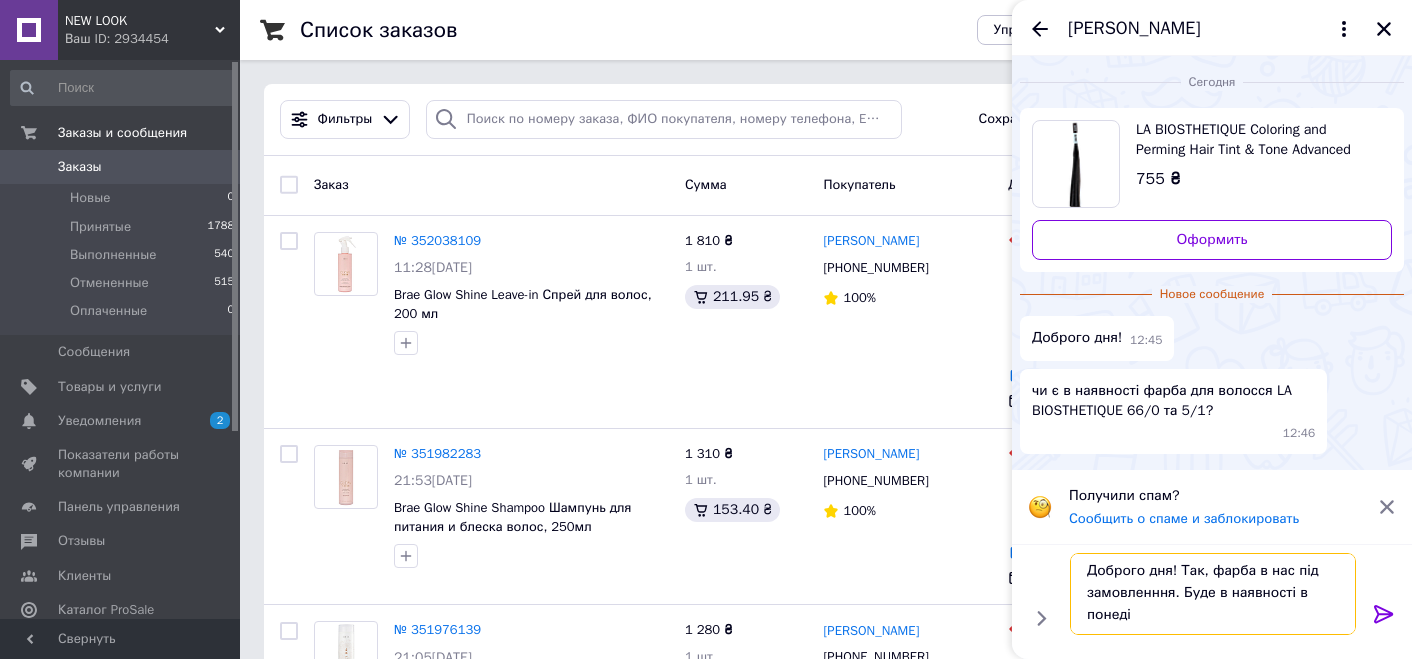 scroll, scrollTop: 1, scrollLeft: 0, axis: vertical 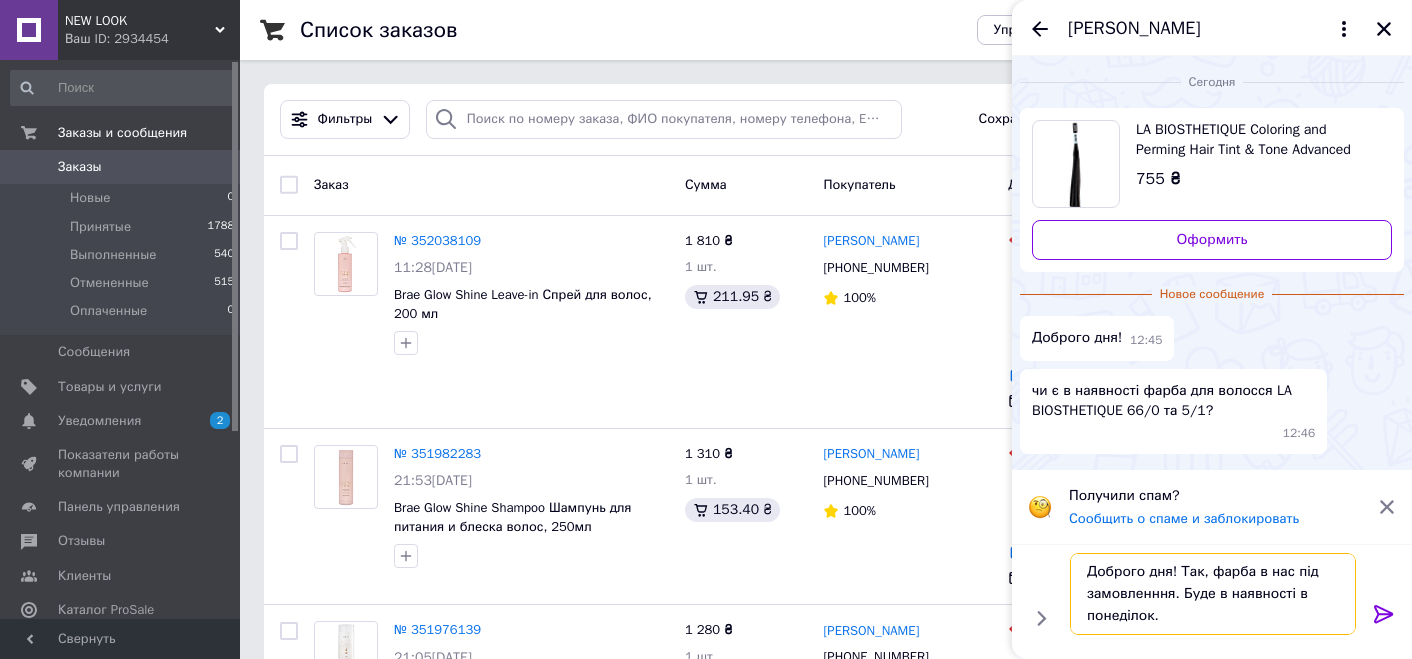 type on "Доброго дня! Так, фарба в нас під замовленння. Буде в наявності в понеділок." 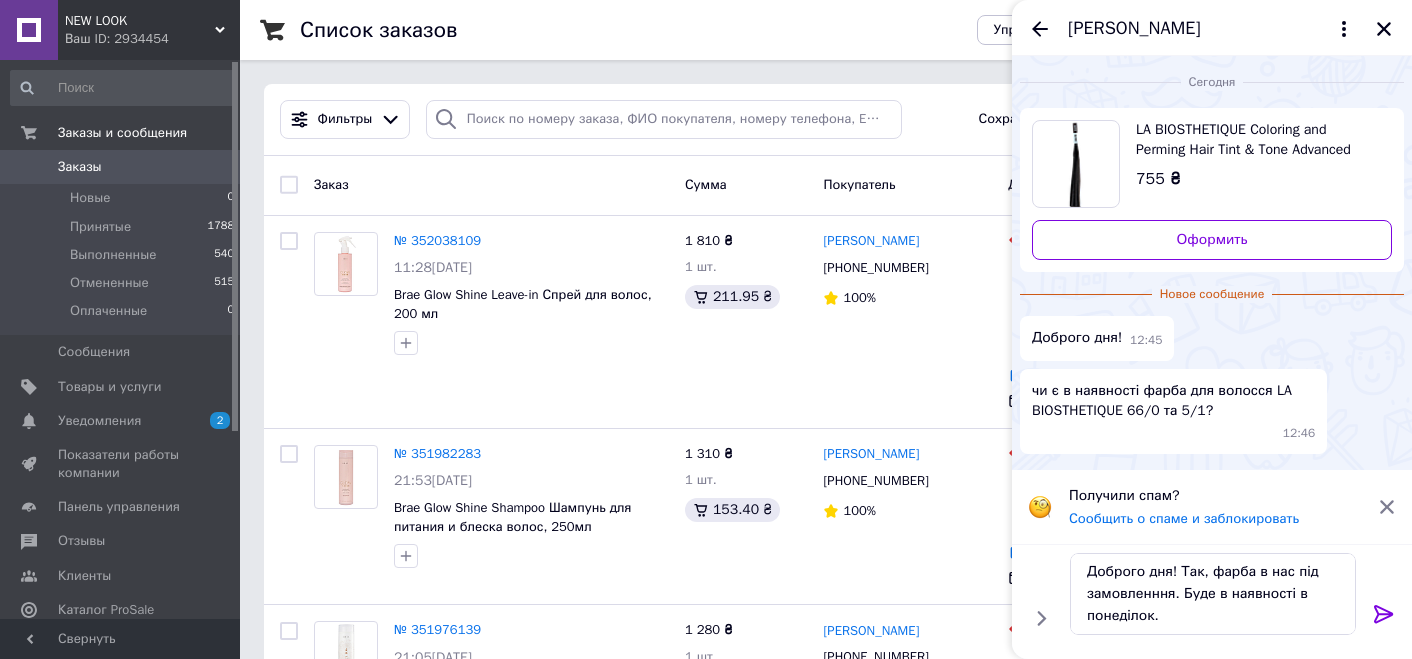 click 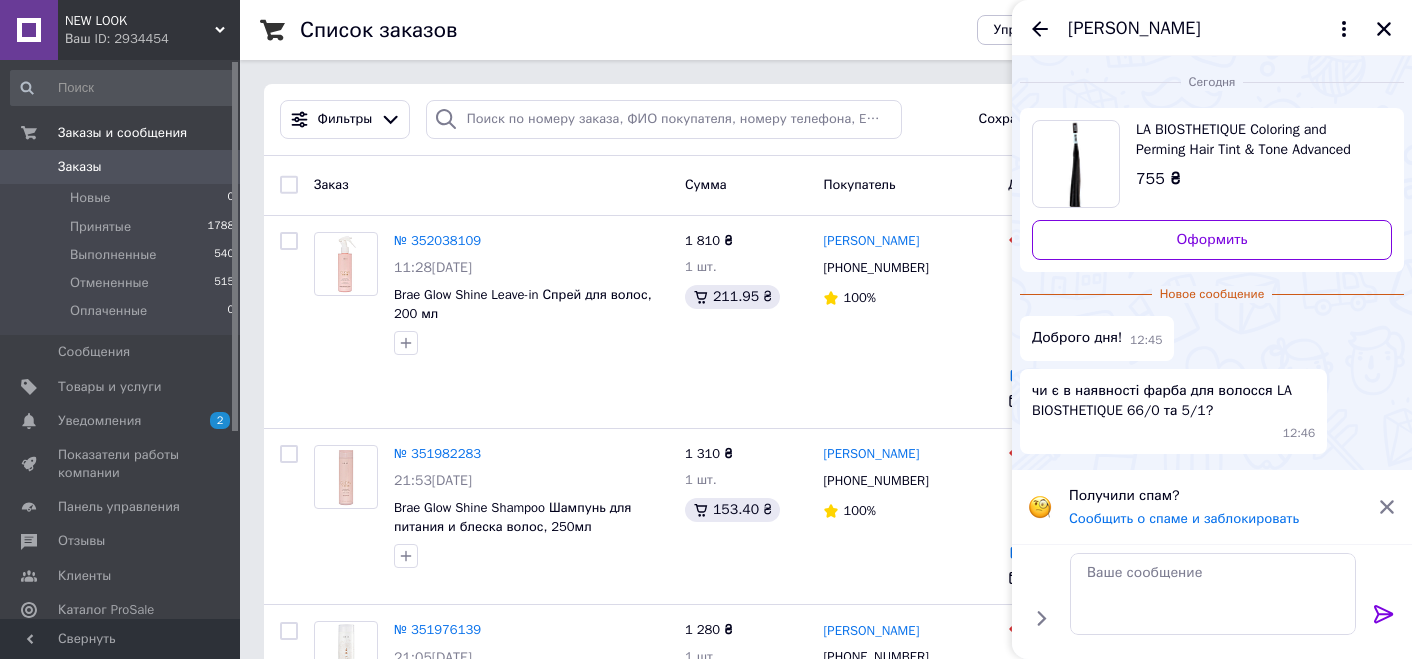 scroll, scrollTop: 0, scrollLeft: 0, axis: both 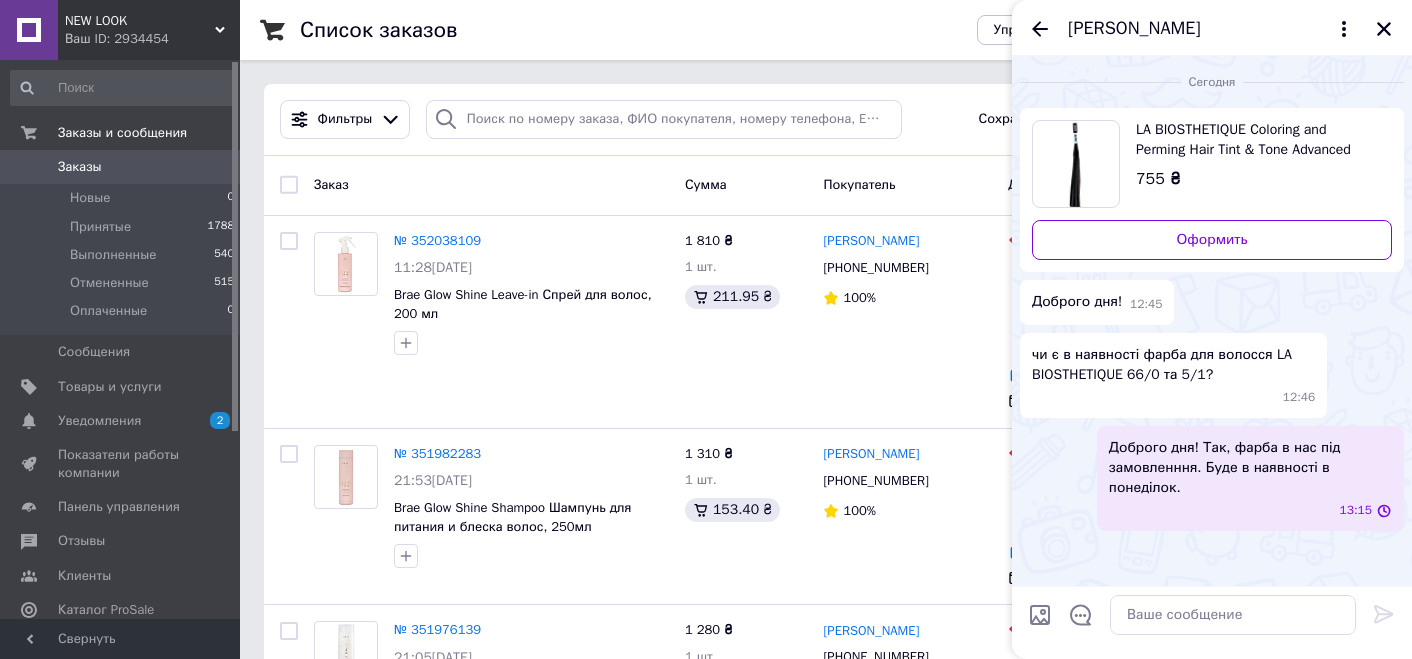 click on "[PERSON_NAME]" at bounding box center [1212, 28] 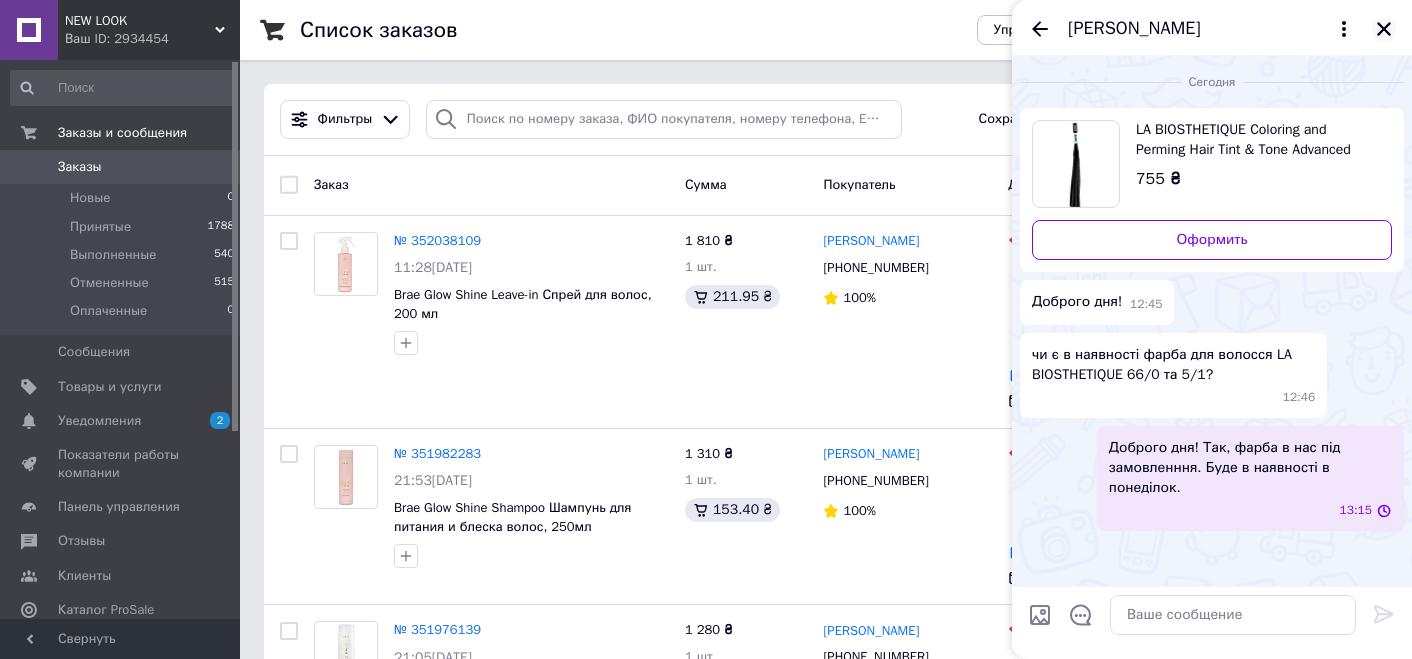 click 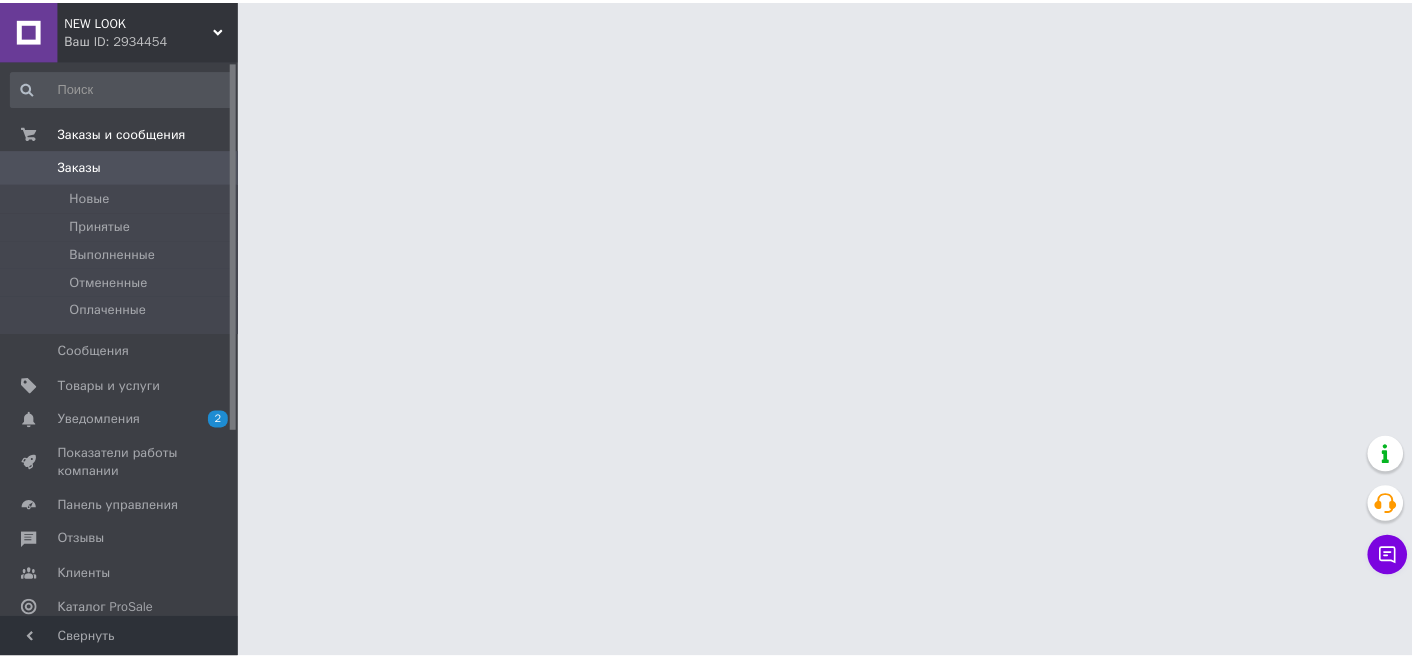 scroll, scrollTop: 0, scrollLeft: 0, axis: both 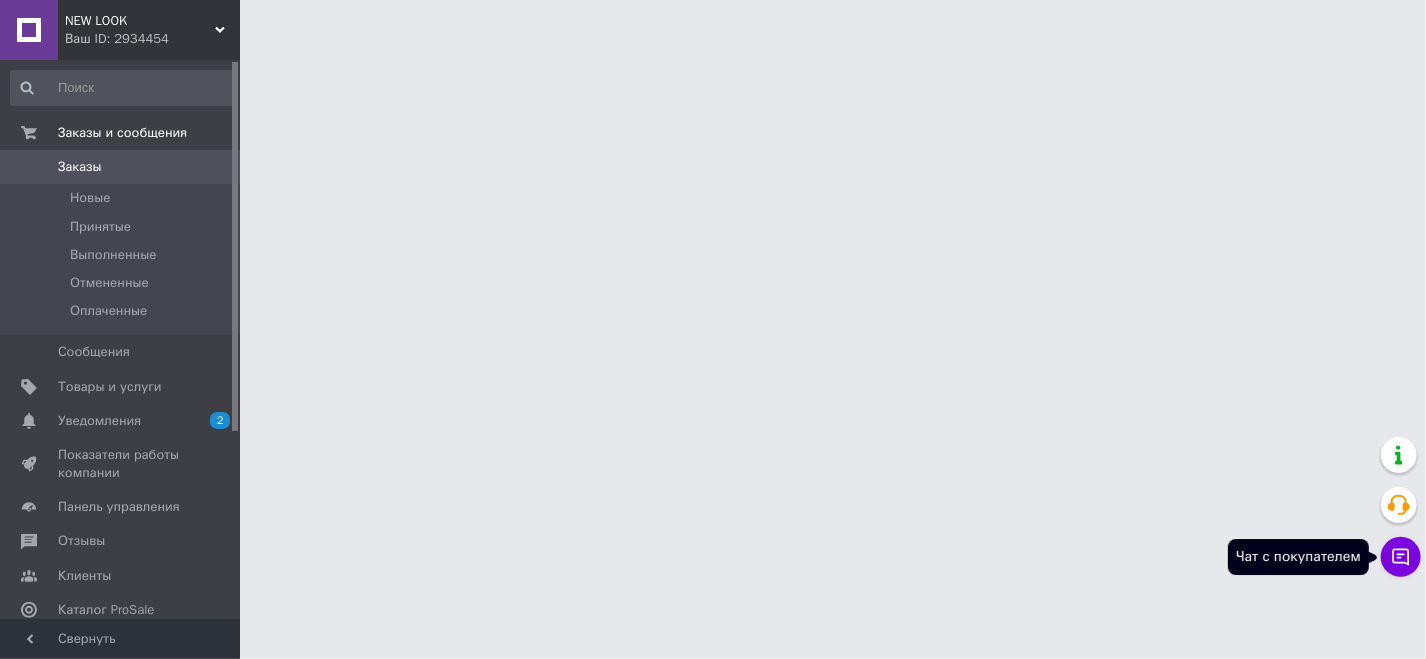 click on "Чат с покупателем" at bounding box center [1401, 557] 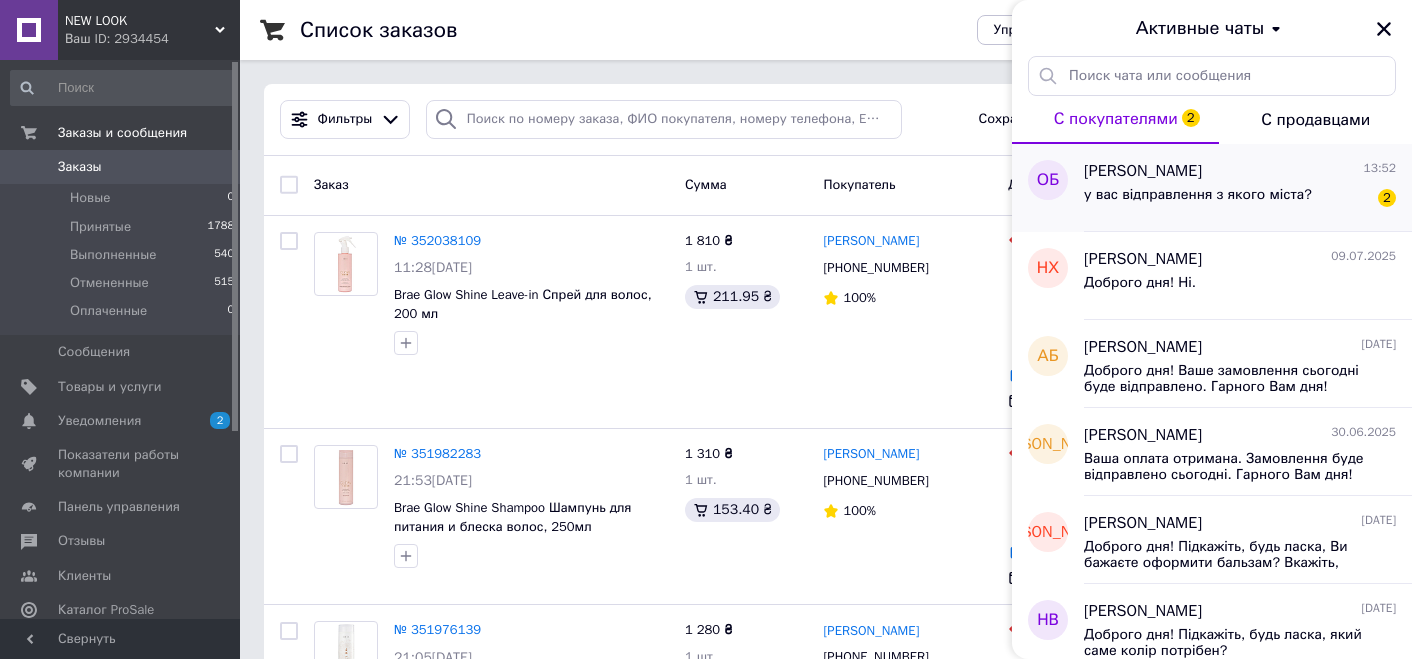 click on "[PERSON_NAME] 13:52" at bounding box center (1240, 171) 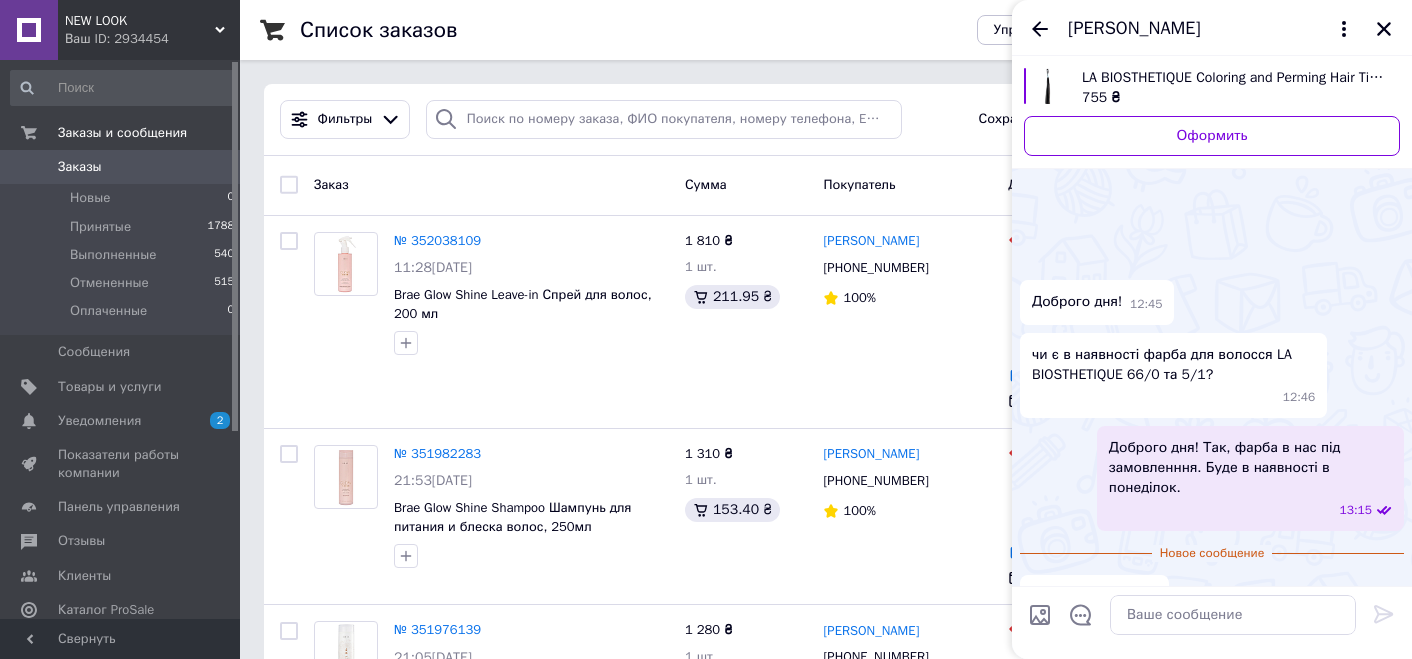 scroll, scrollTop: 76, scrollLeft: 0, axis: vertical 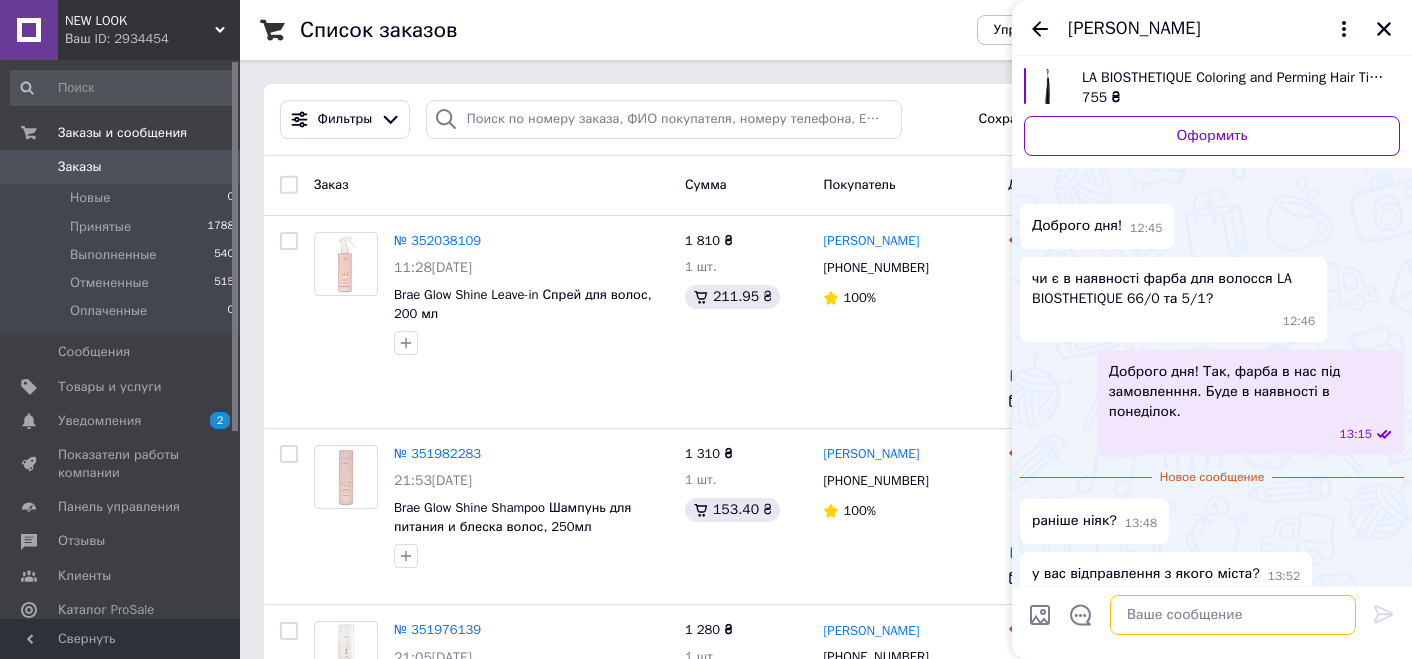 click at bounding box center [1233, 615] 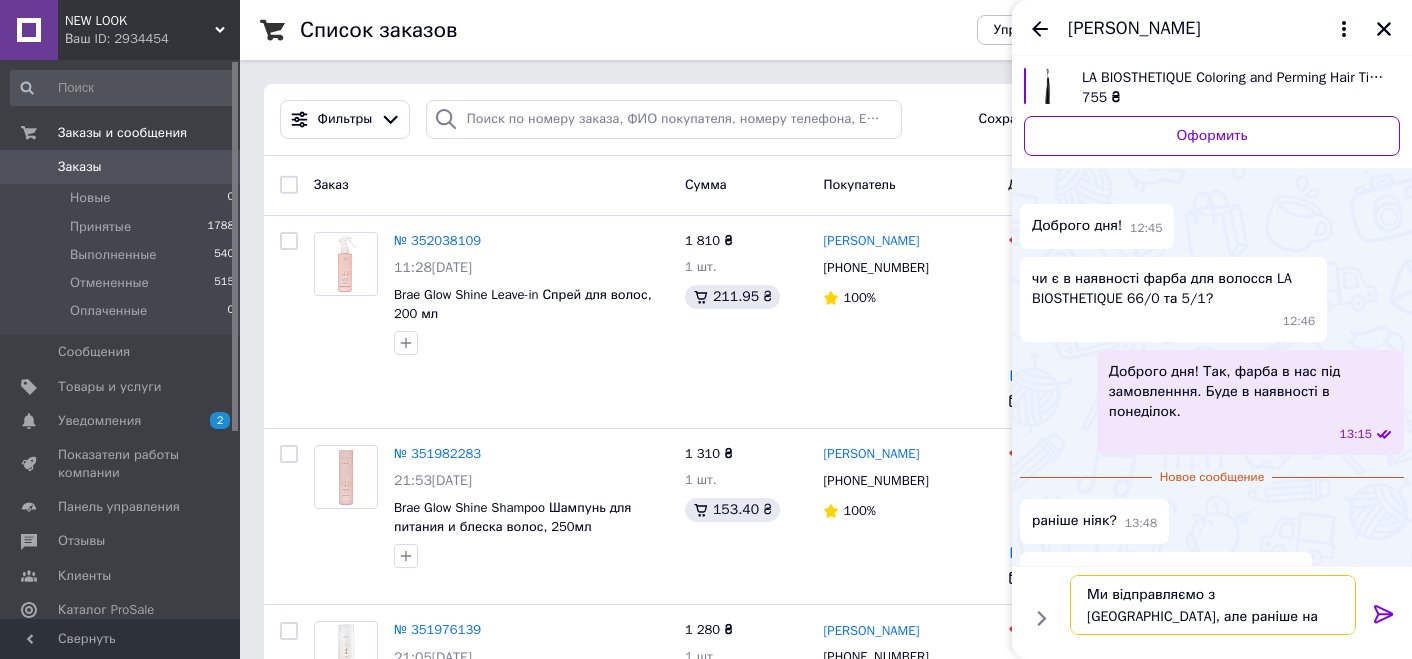 scroll, scrollTop: 1, scrollLeft: 0, axis: vertical 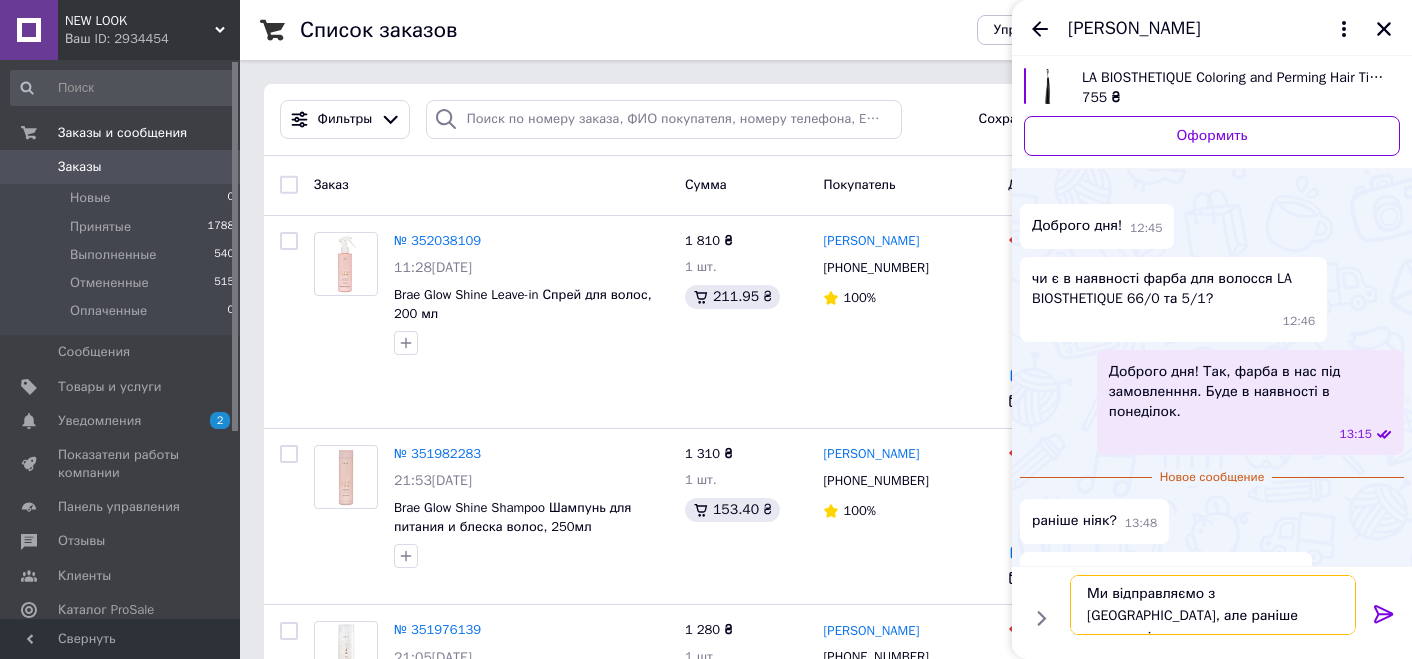 type on "Ми відправляємо з [GEOGRAPHIC_DATA], але раніше нажаль ні." 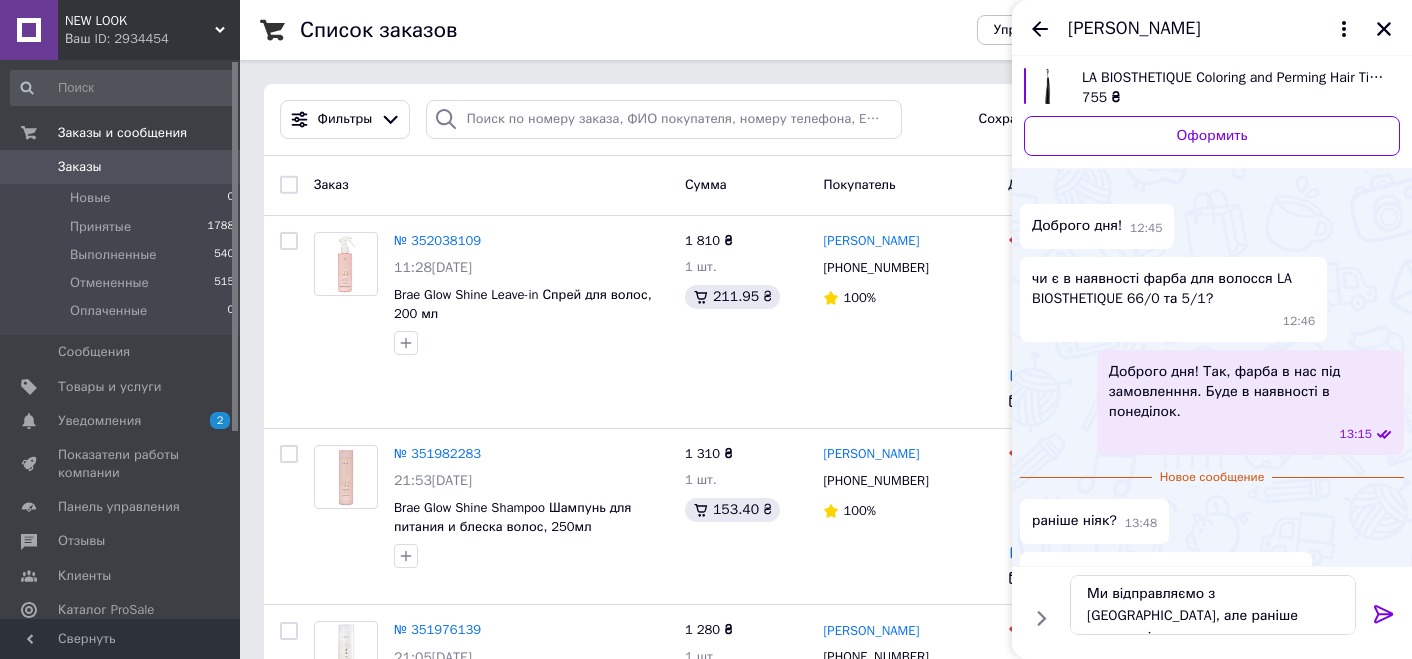click 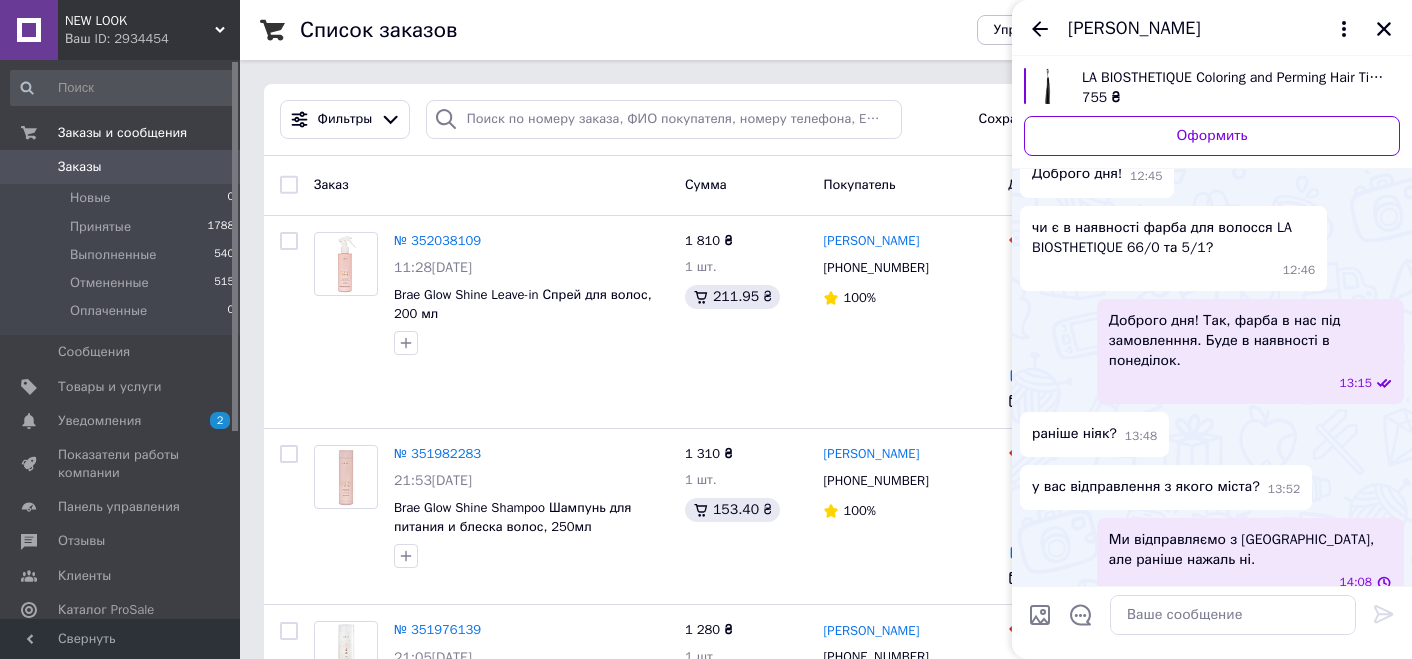 scroll, scrollTop: 0, scrollLeft: 0, axis: both 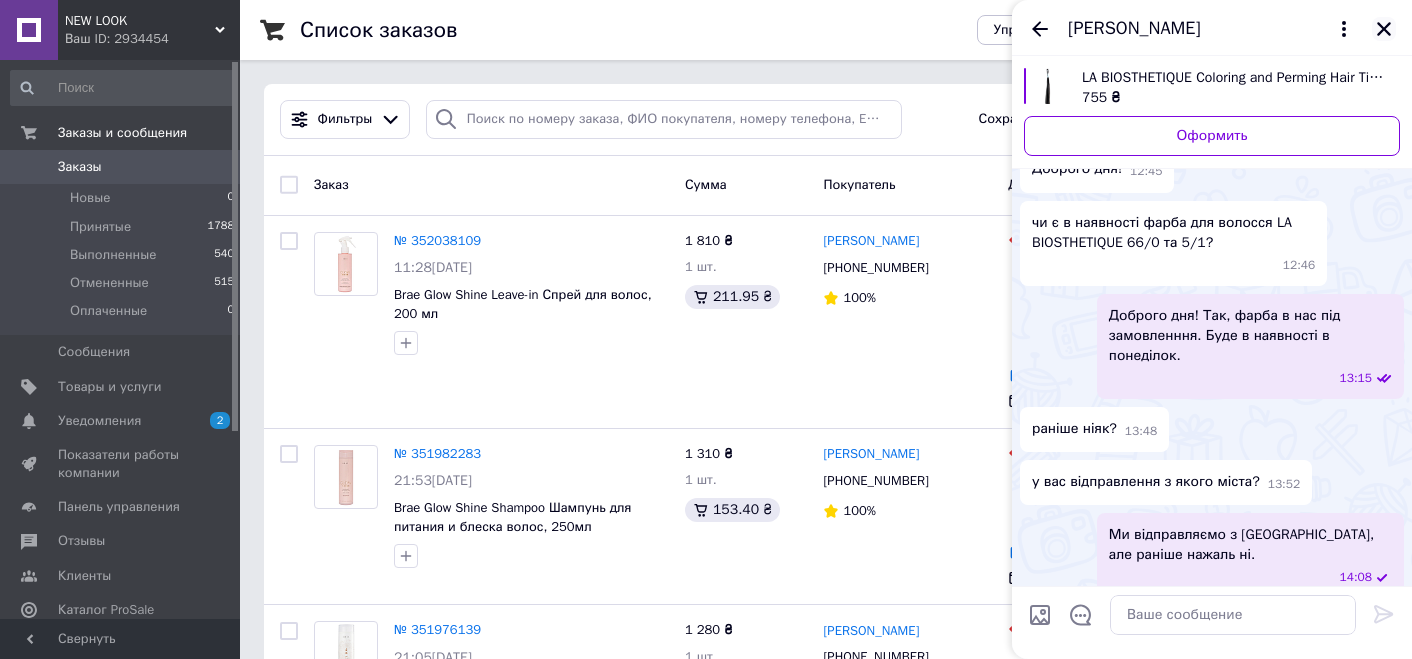 click 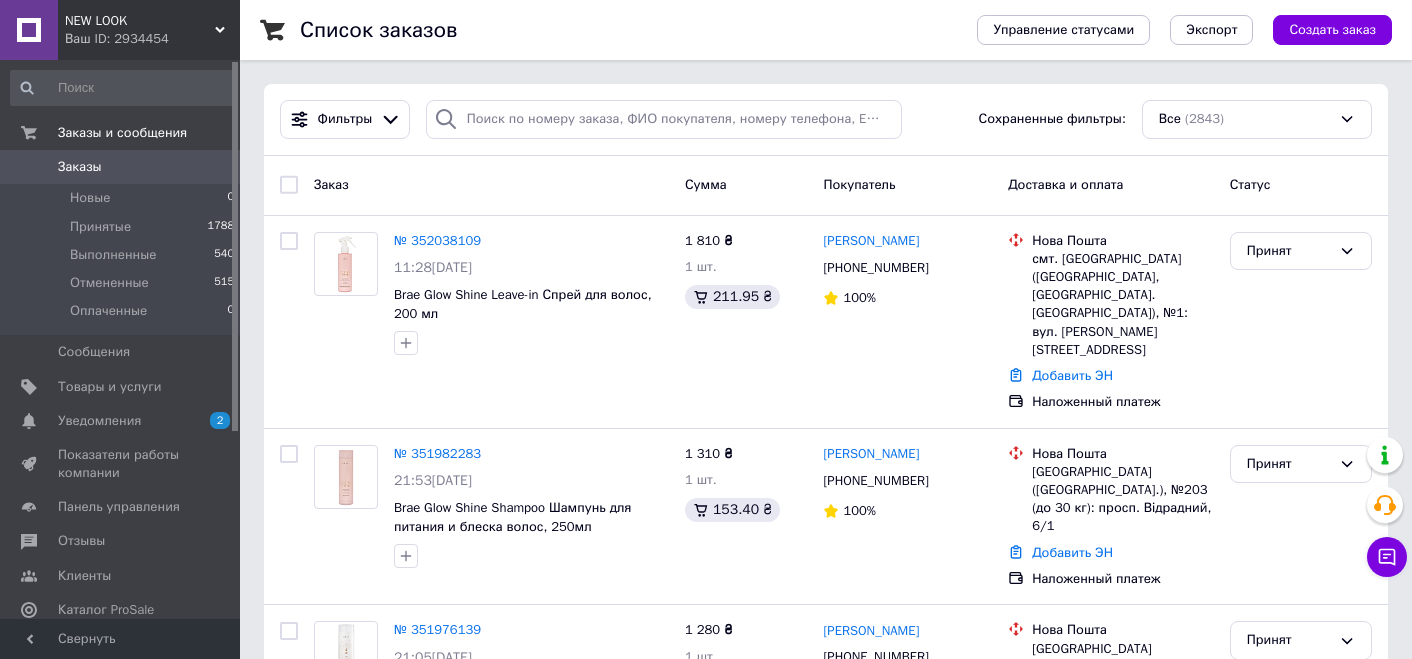 click on "Заказы 0" at bounding box center [123, 167] 